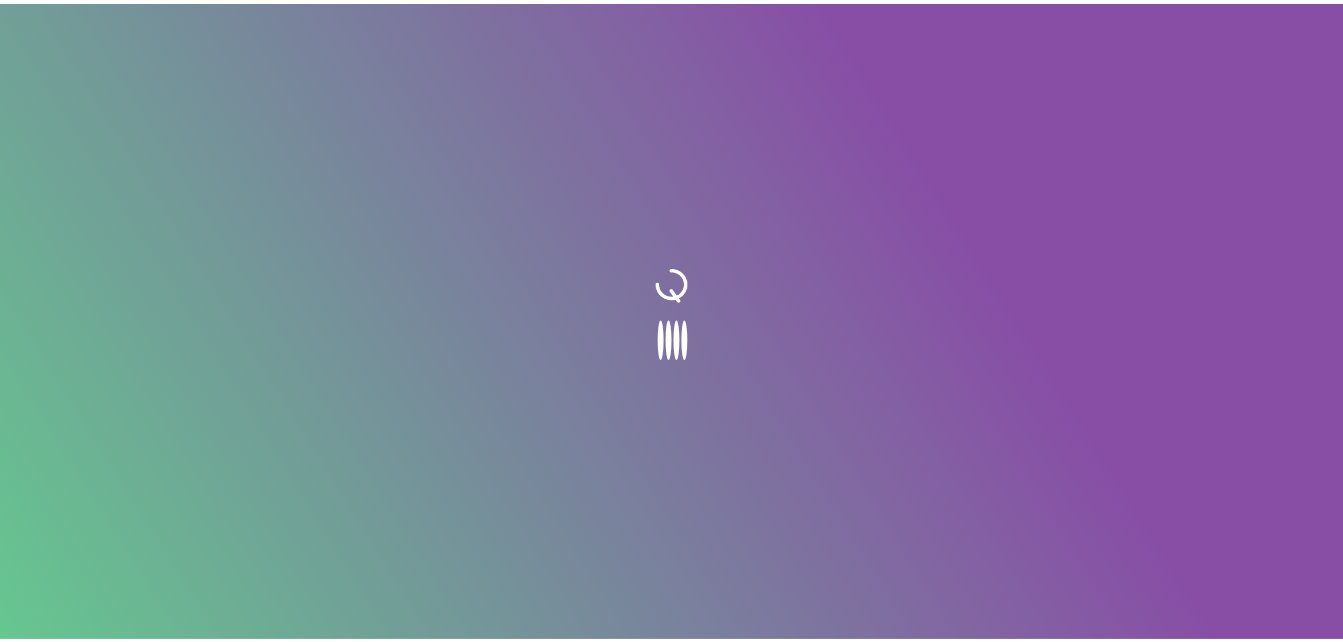 scroll, scrollTop: 0, scrollLeft: 0, axis: both 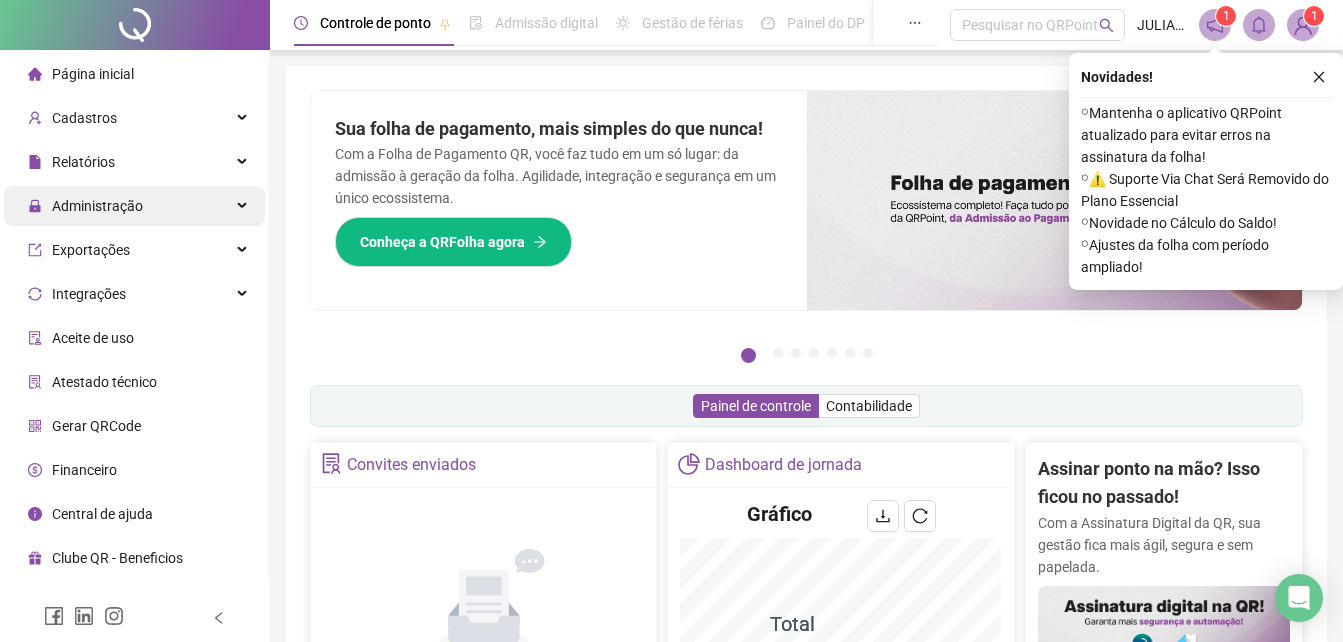 click on "Administração" at bounding box center (134, 206) 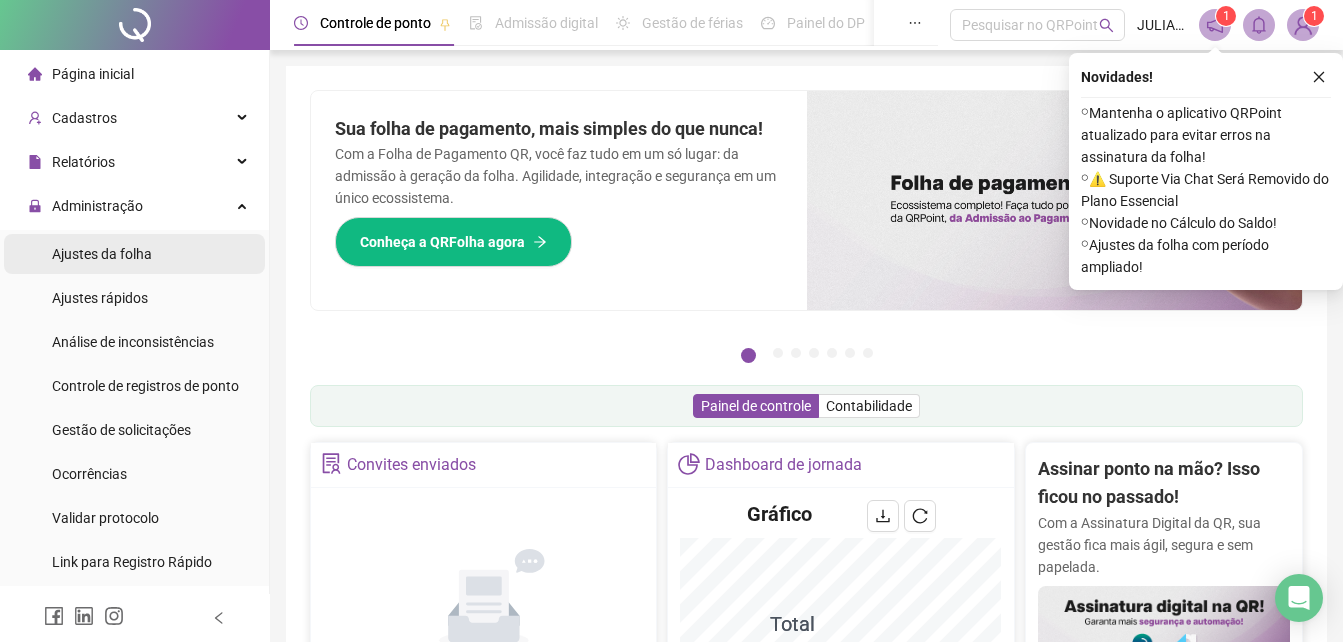 click on "Ajustes da folha" at bounding box center (134, 254) 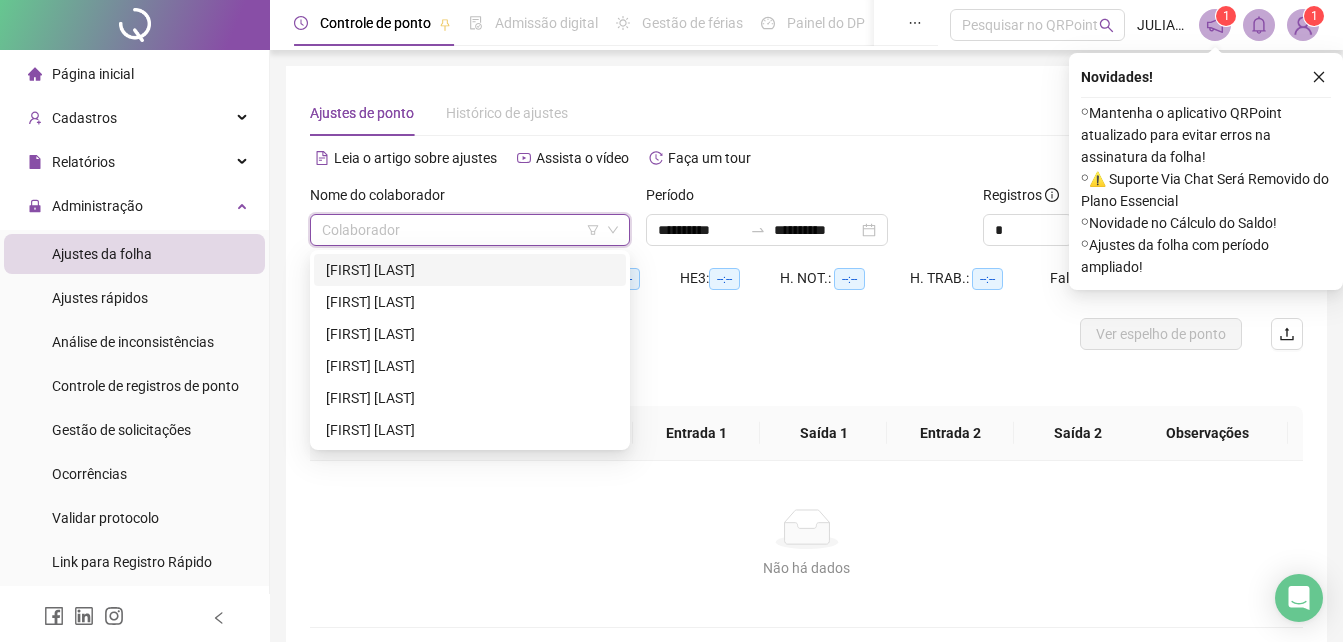click at bounding box center [461, 230] 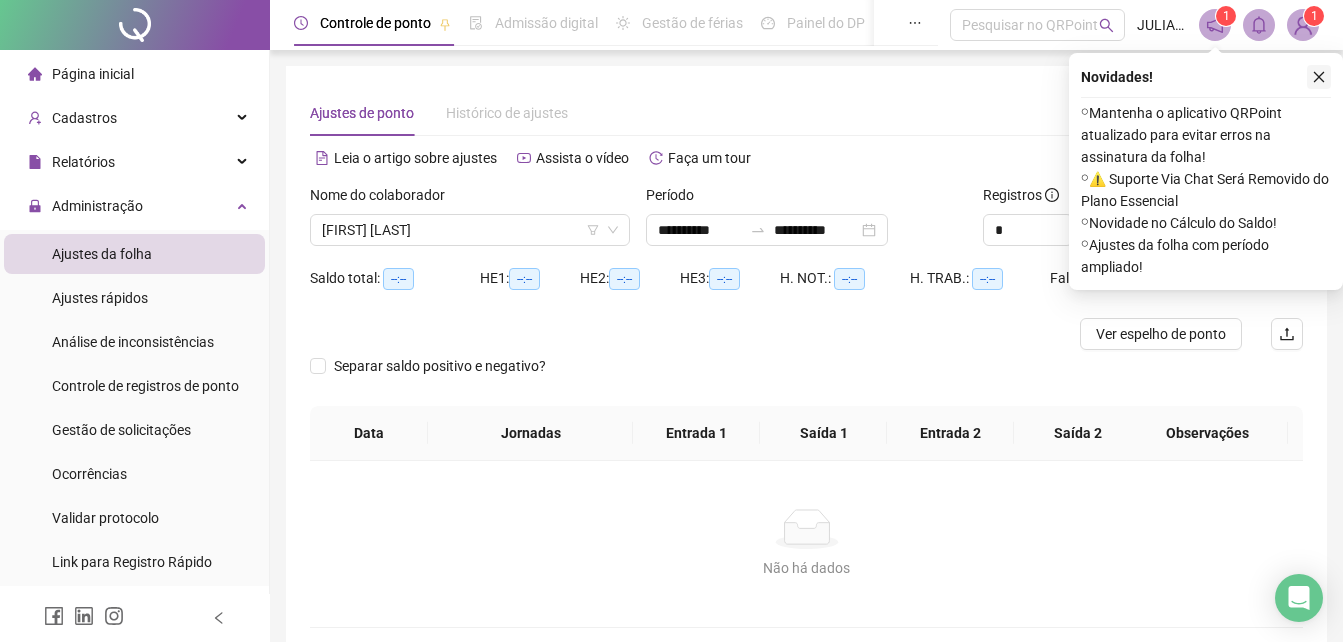 click 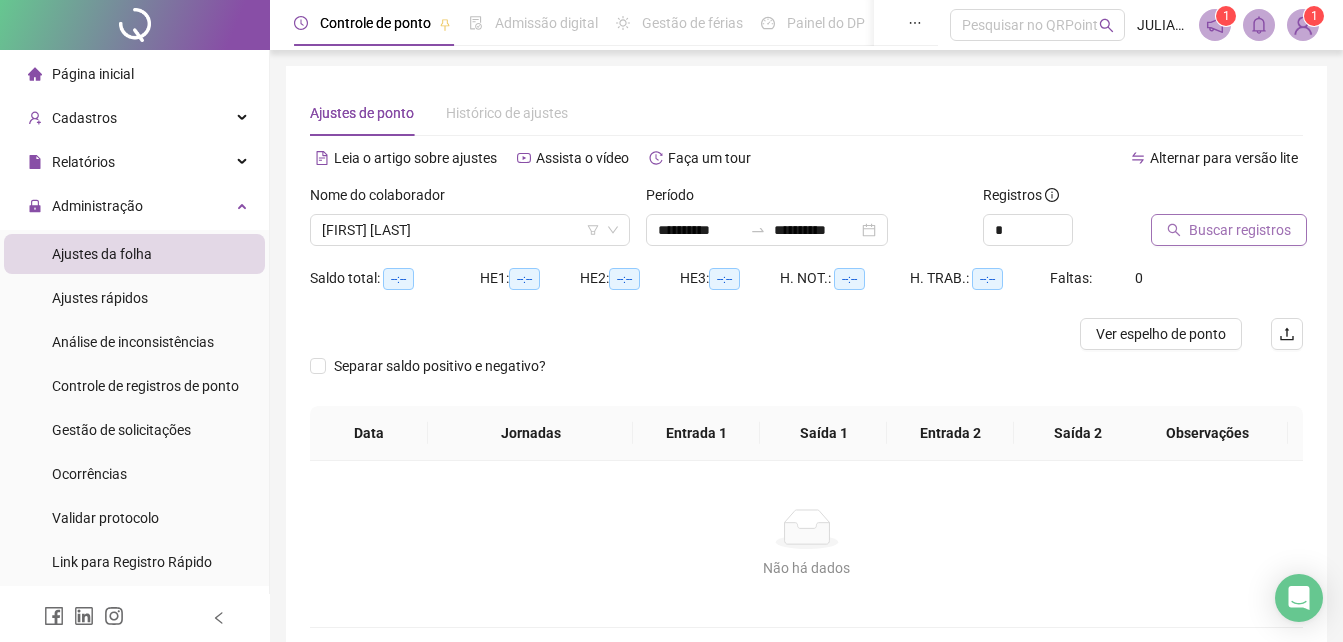 click on "Buscar registros" at bounding box center [1240, 230] 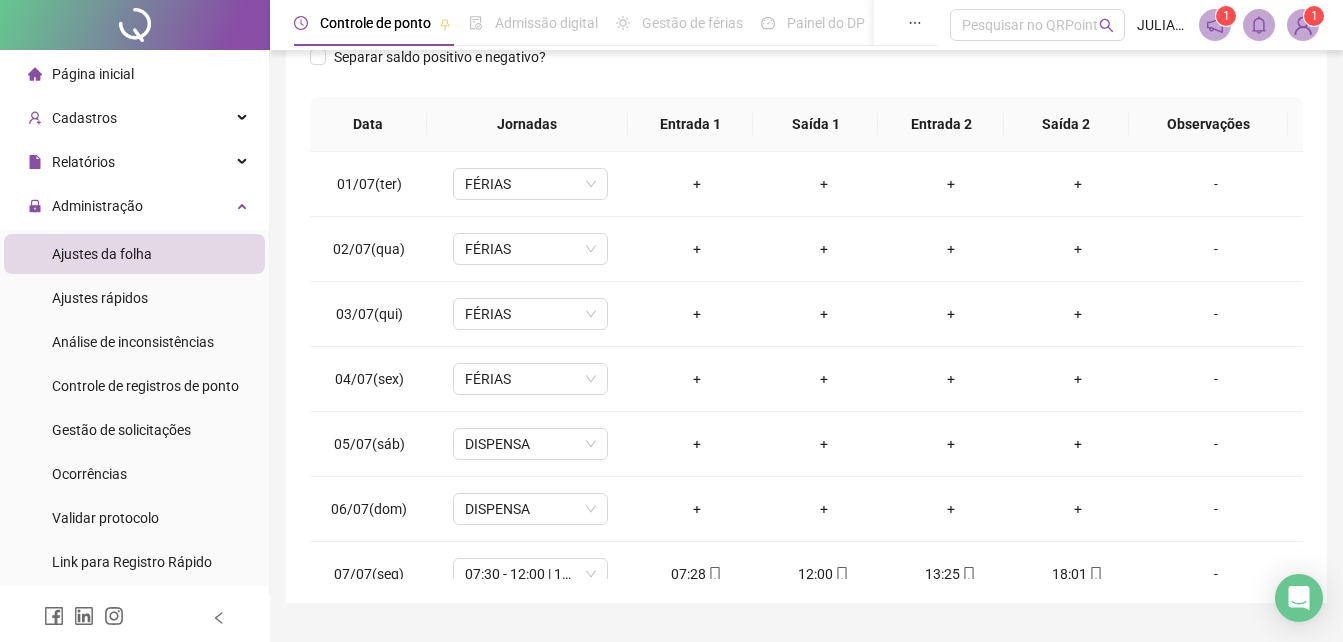 scroll, scrollTop: 356, scrollLeft: 0, axis: vertical 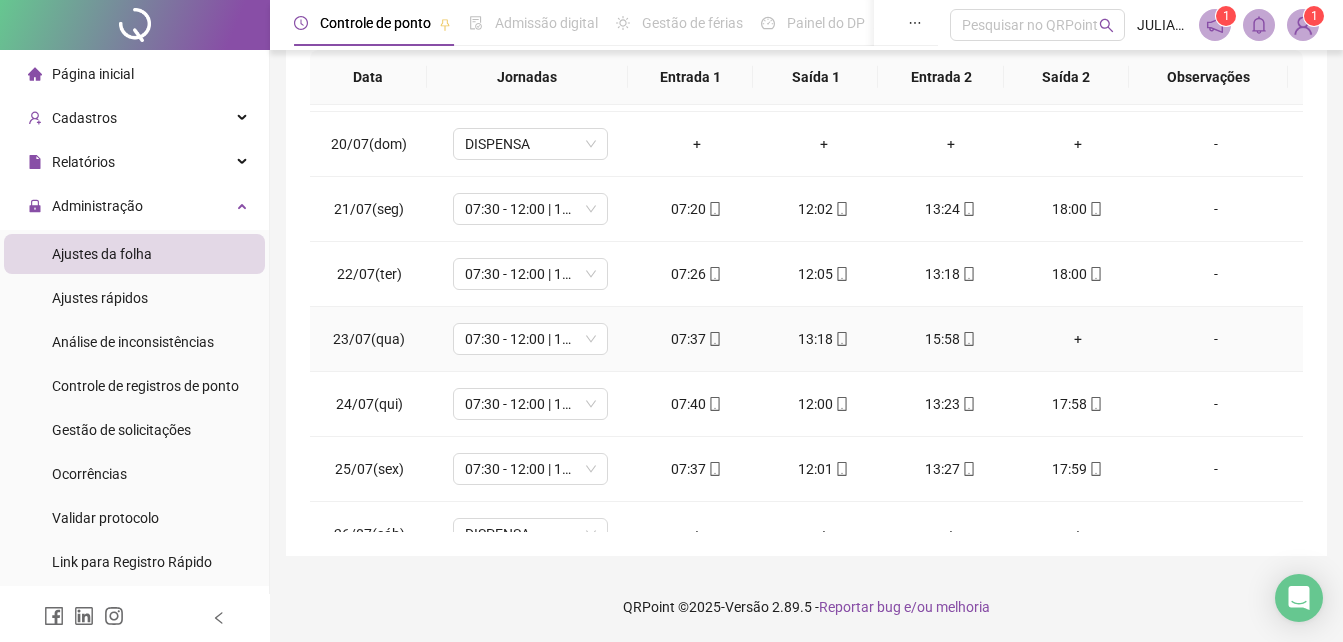 click on "+" at bounding box center [1077, 339] 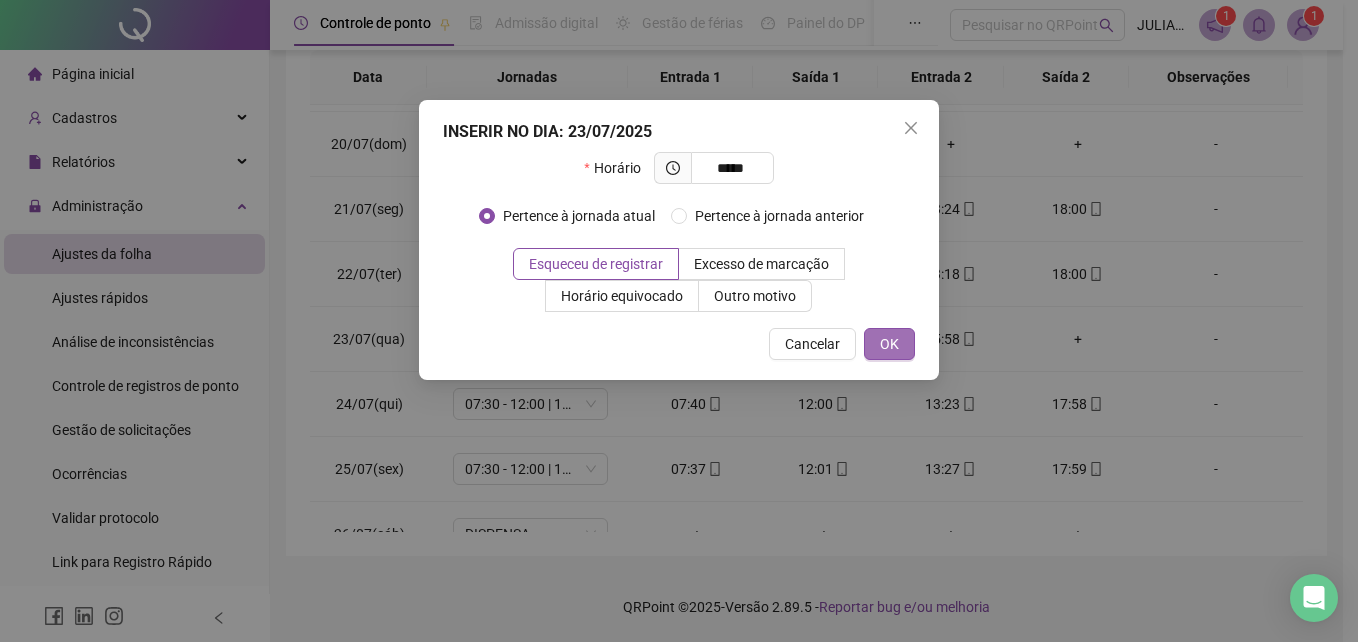 type on "*****" 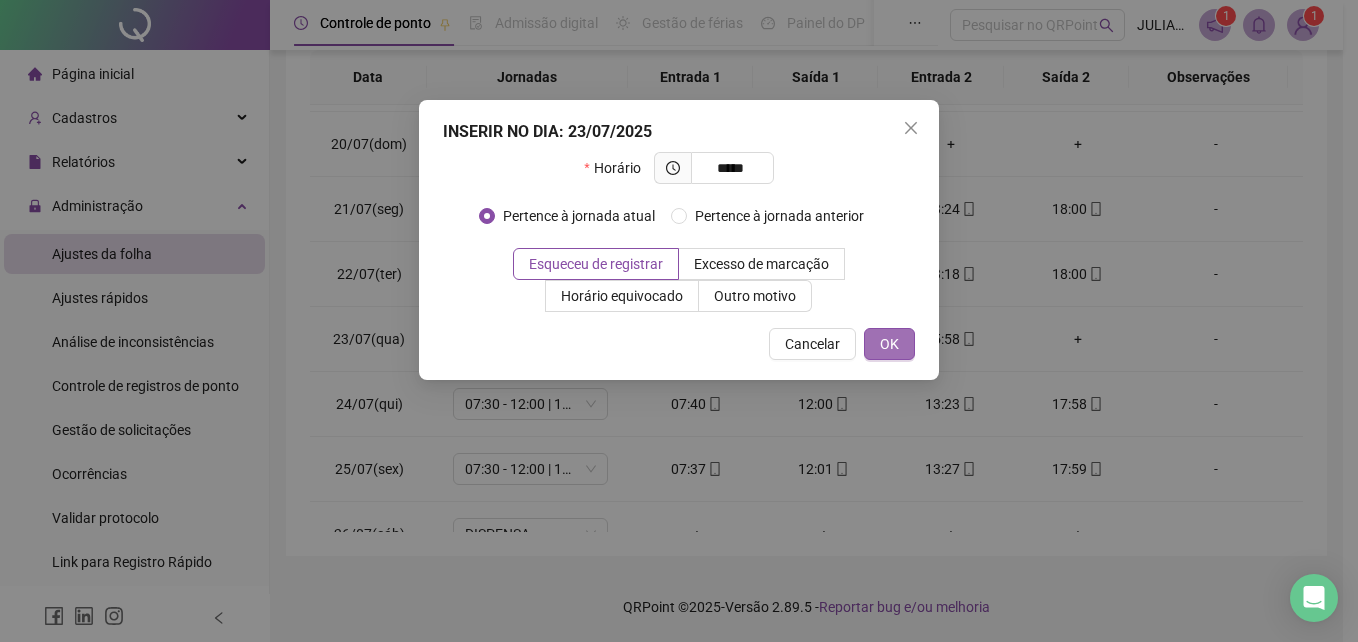 click on "OK" at bounding box center (889, 344) 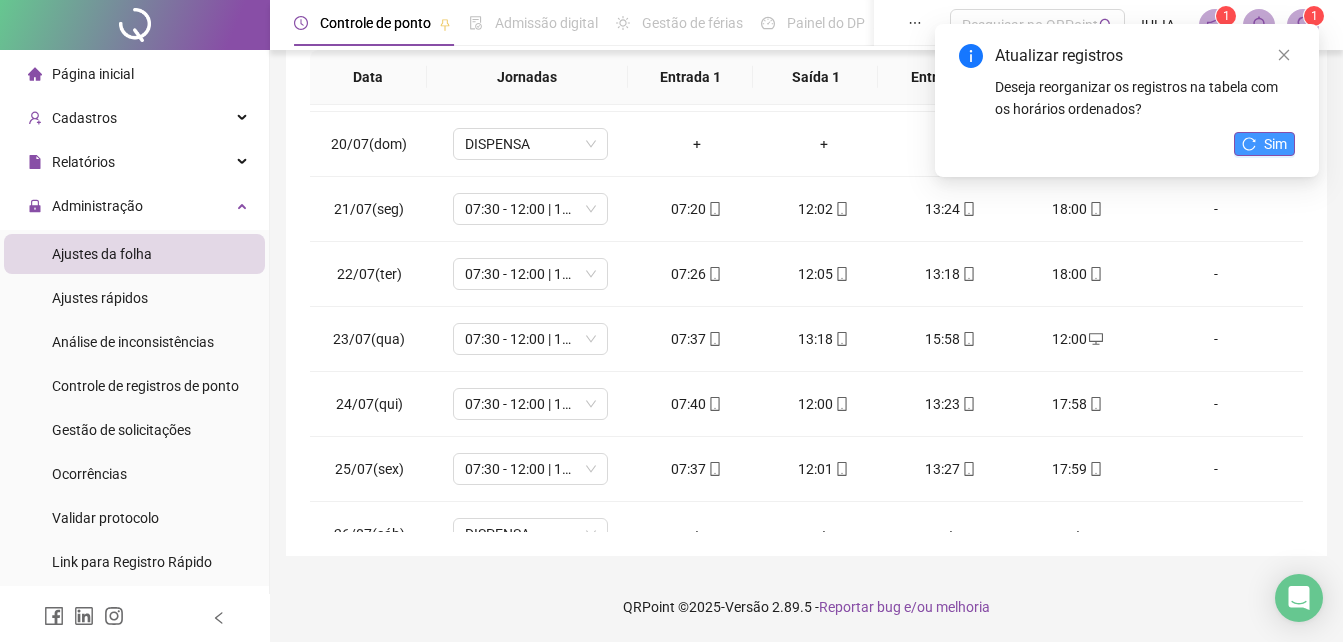click on "Sim" at bounding box center [1264, 144] 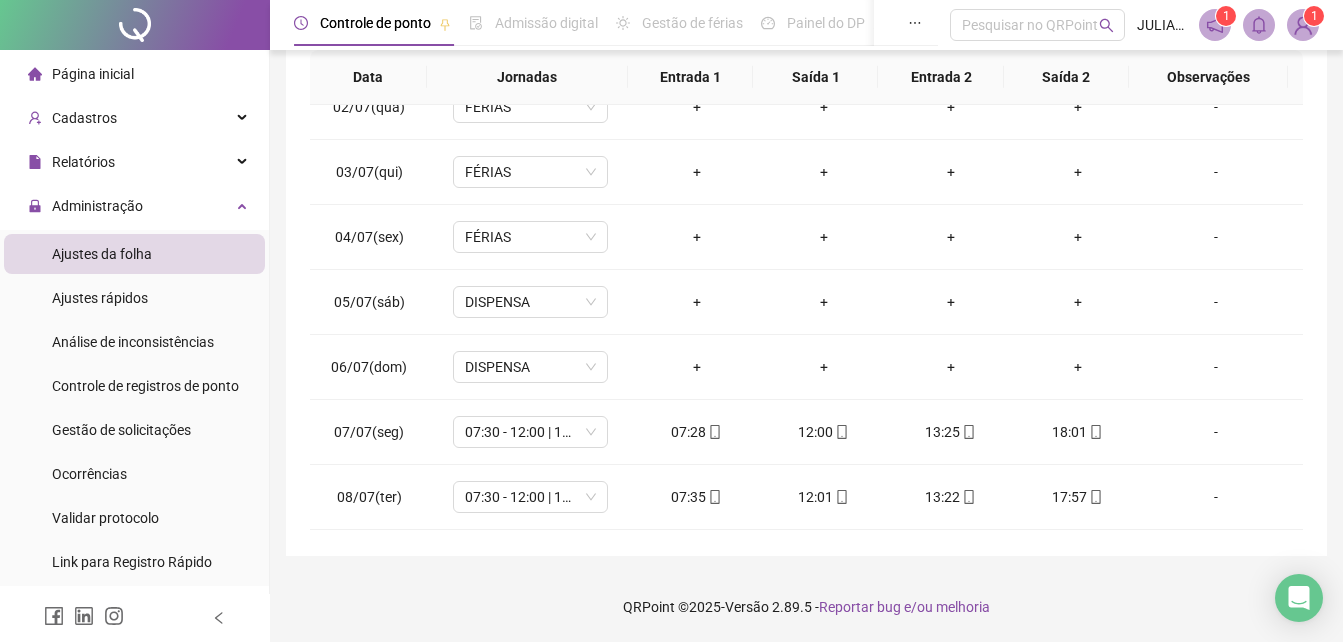 scroll, scrollTop: 0, scrollLeft: 0, axis: both 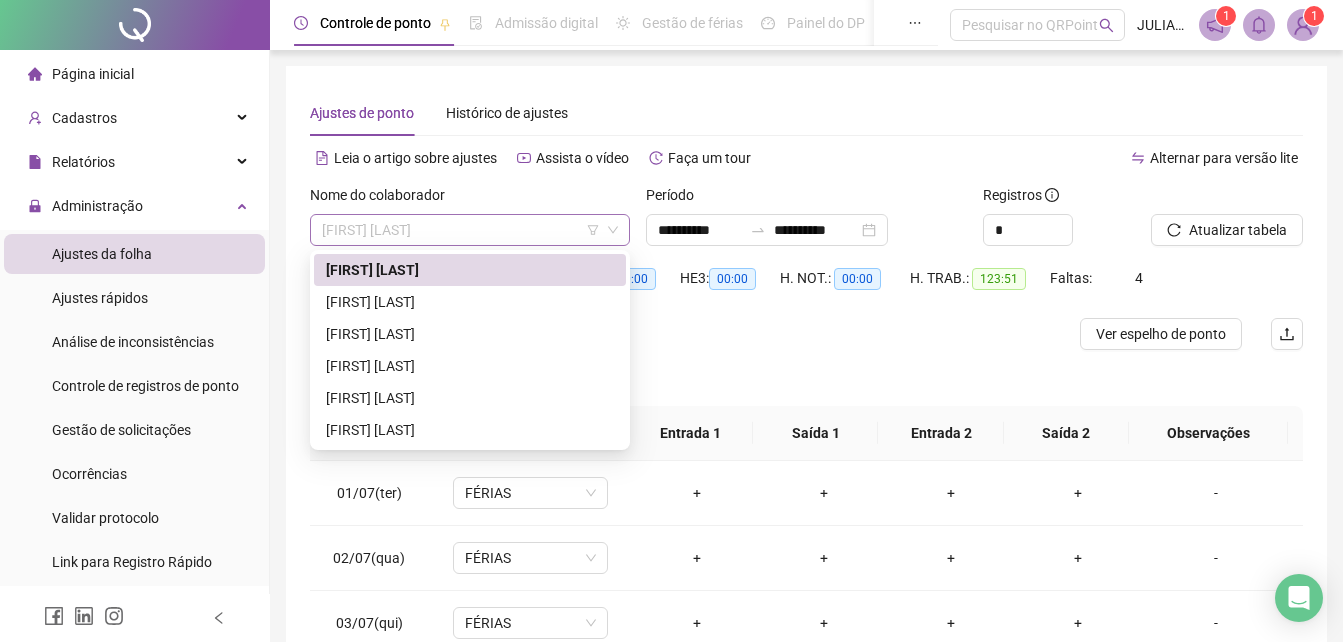 click on "[FIRST] [LAST]" at bounding box center (470, 230) 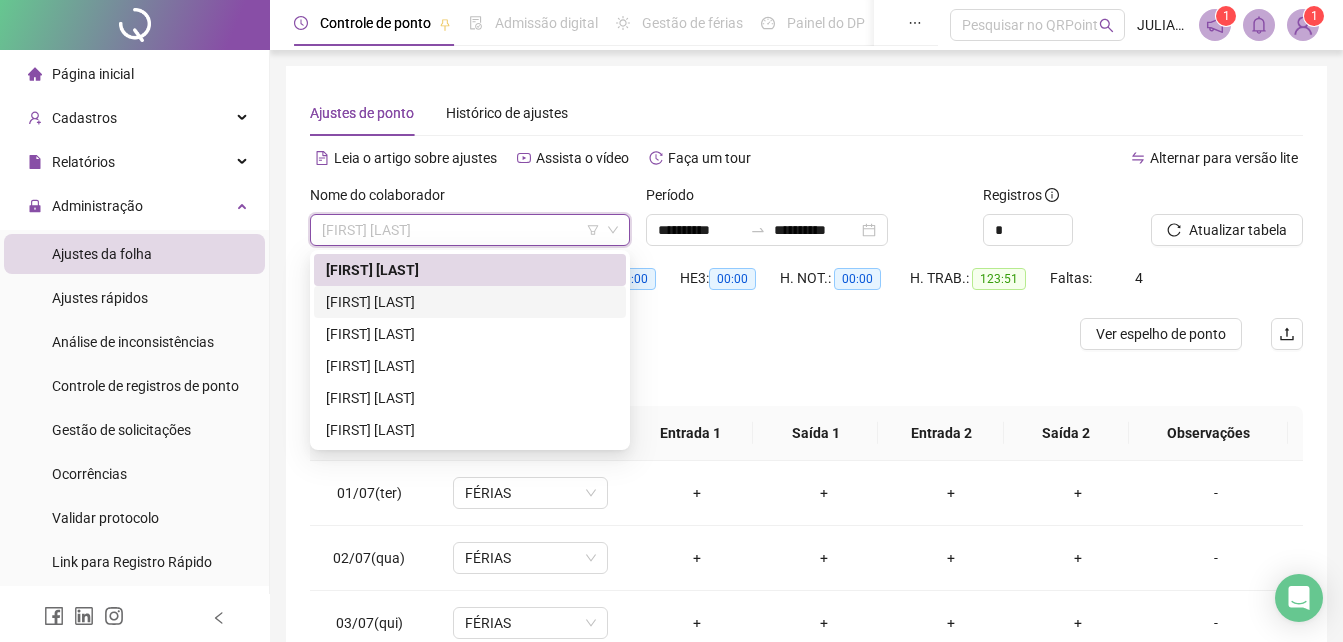click on "[FIRST] [LAST]" at bounding box center [470, 302] 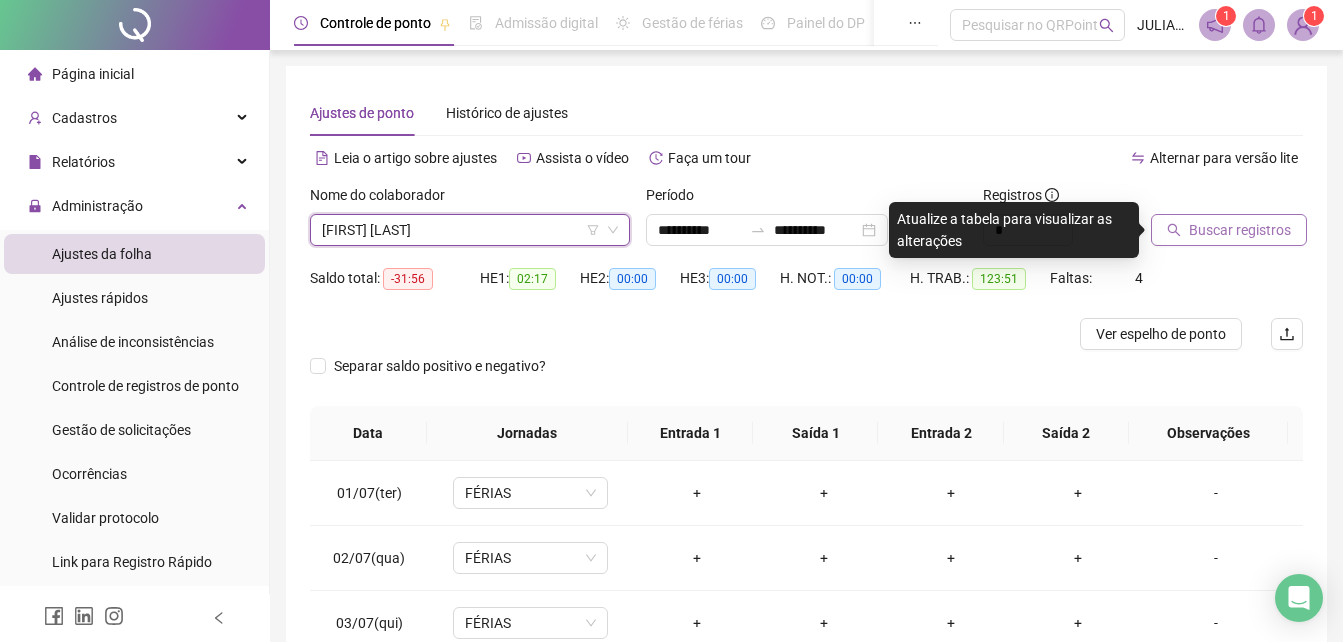 click on "Buscar registros" at bounding box center [1240, 230] 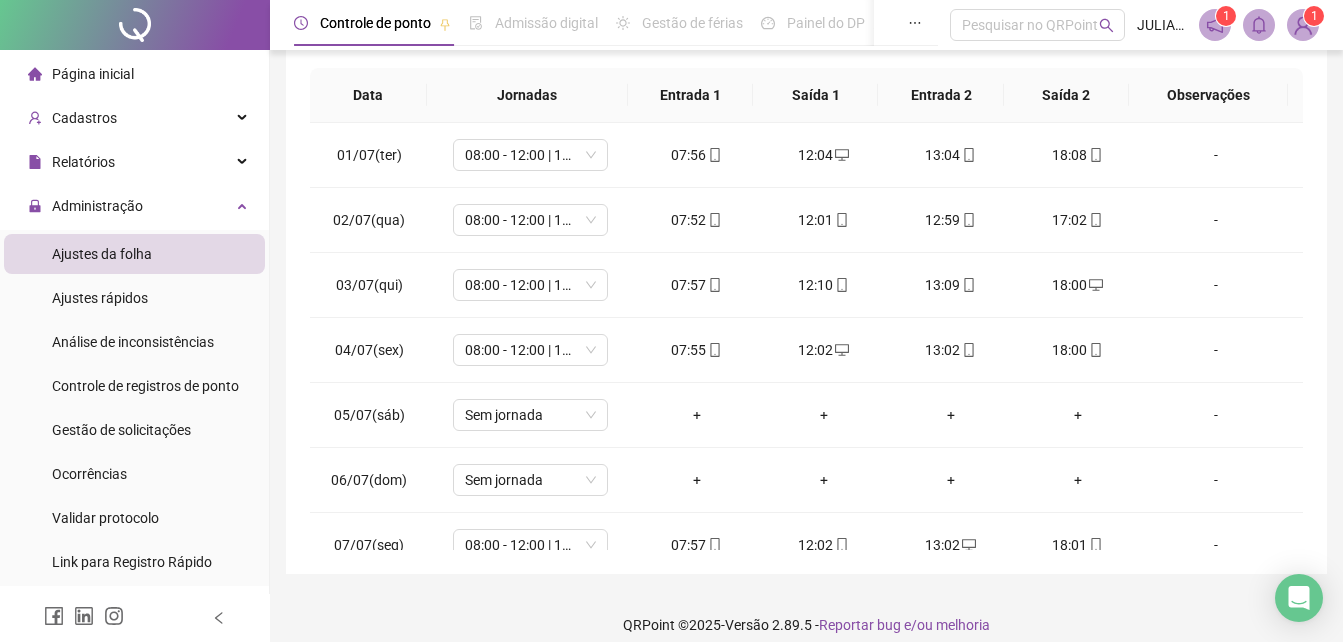 scroll, scrollTop: 356, scrollLeft: 0, axis: vertical 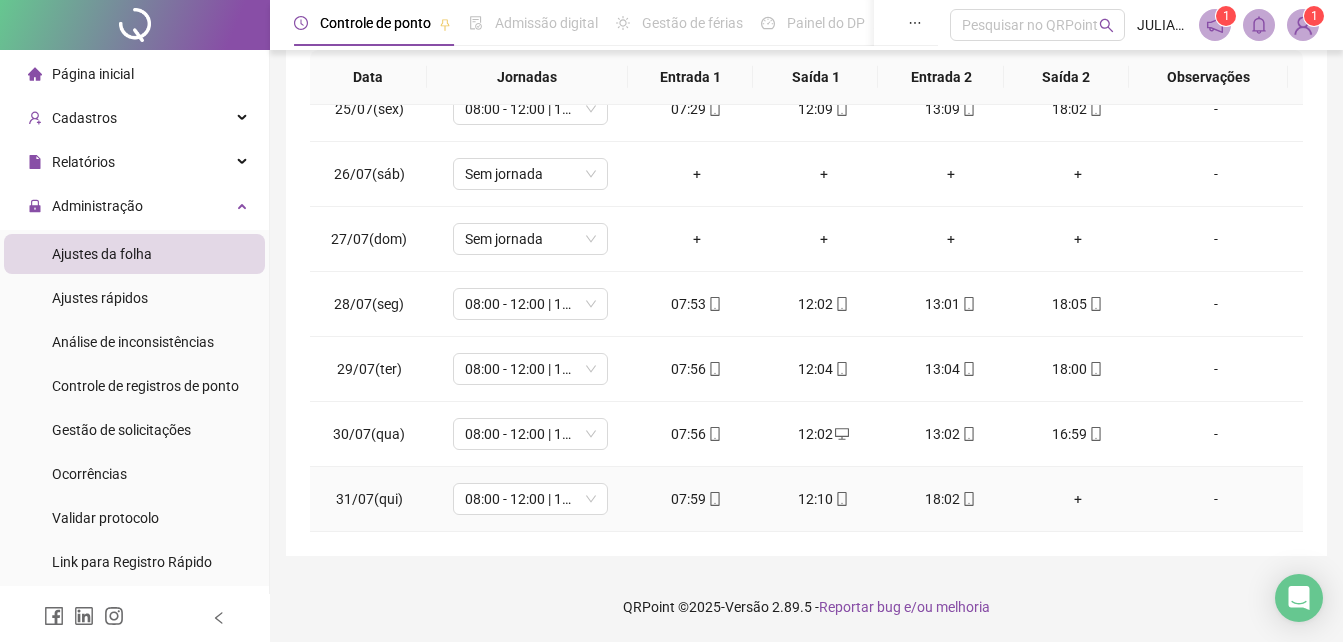 click on "+" at bounding box center (1077, 499) 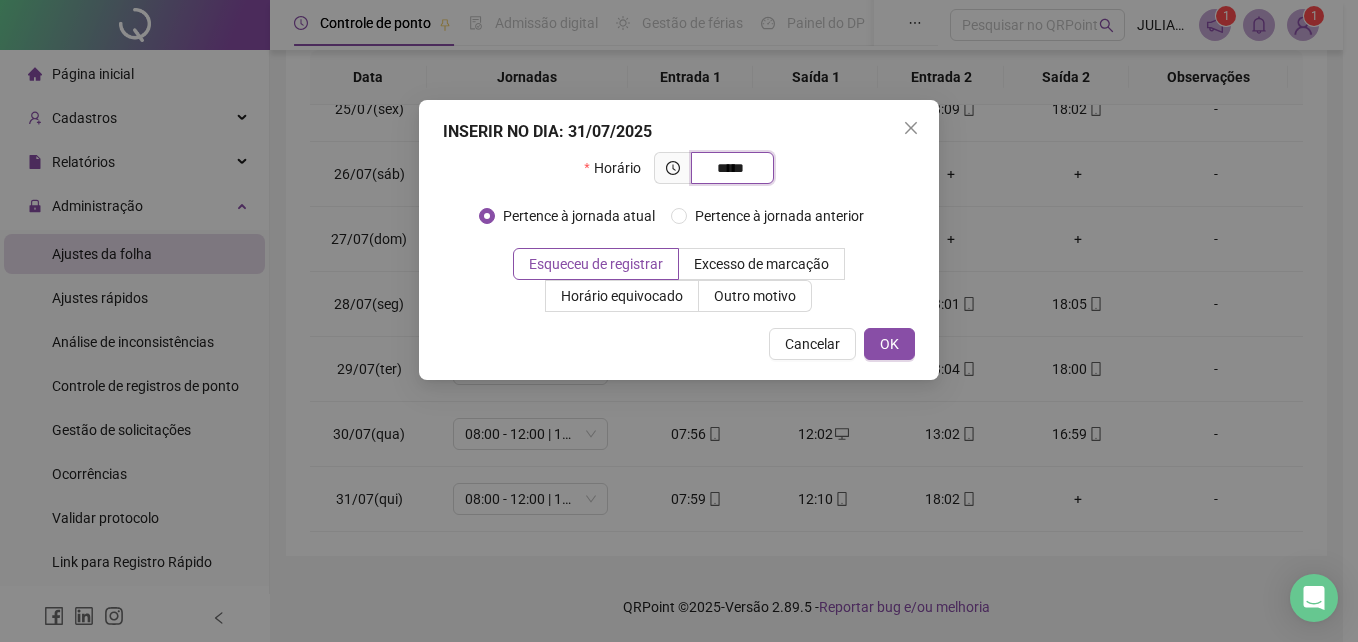 type on "*****" 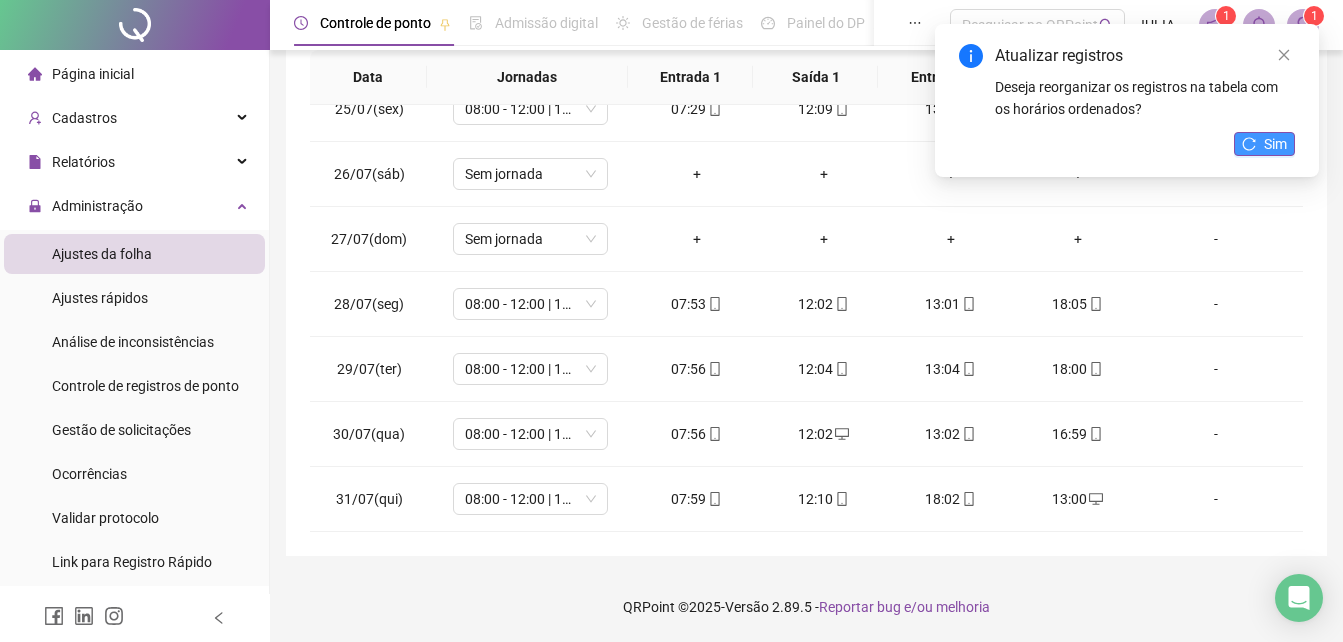 click on "Sim" at bounding box center (1275, 144) 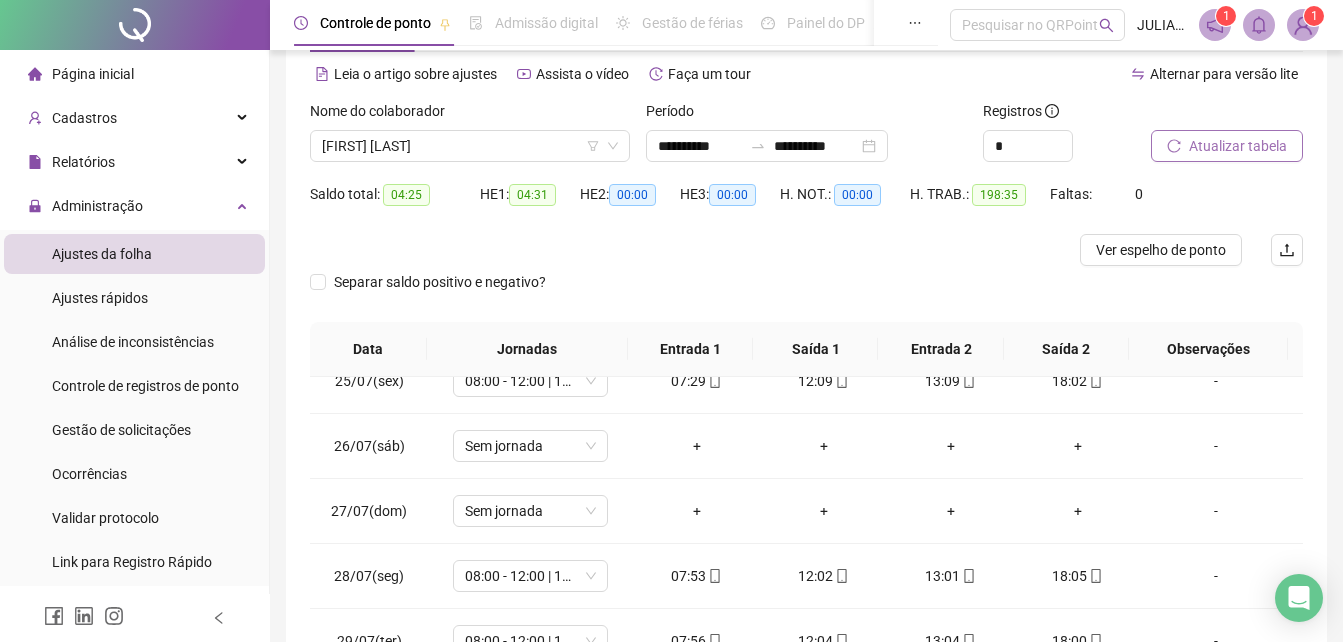scroll, scrollTop: 0, scrollLeft: 0, axis: both 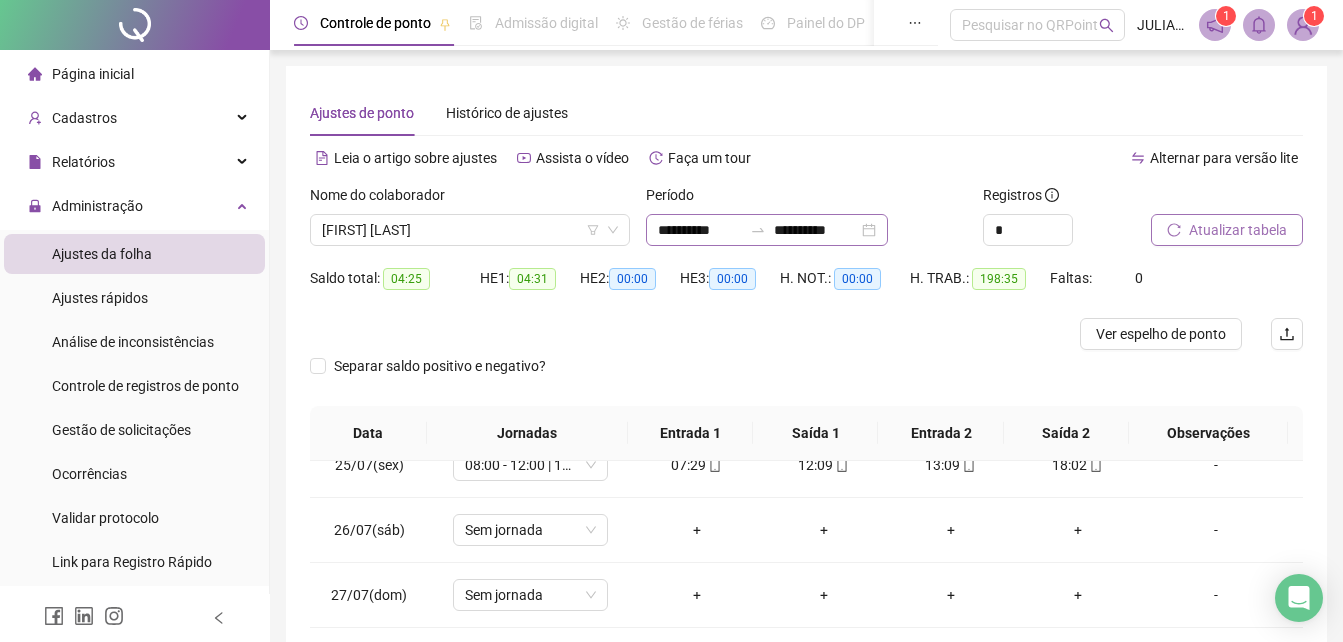 click on "**********" at bounding box center [767, 230] 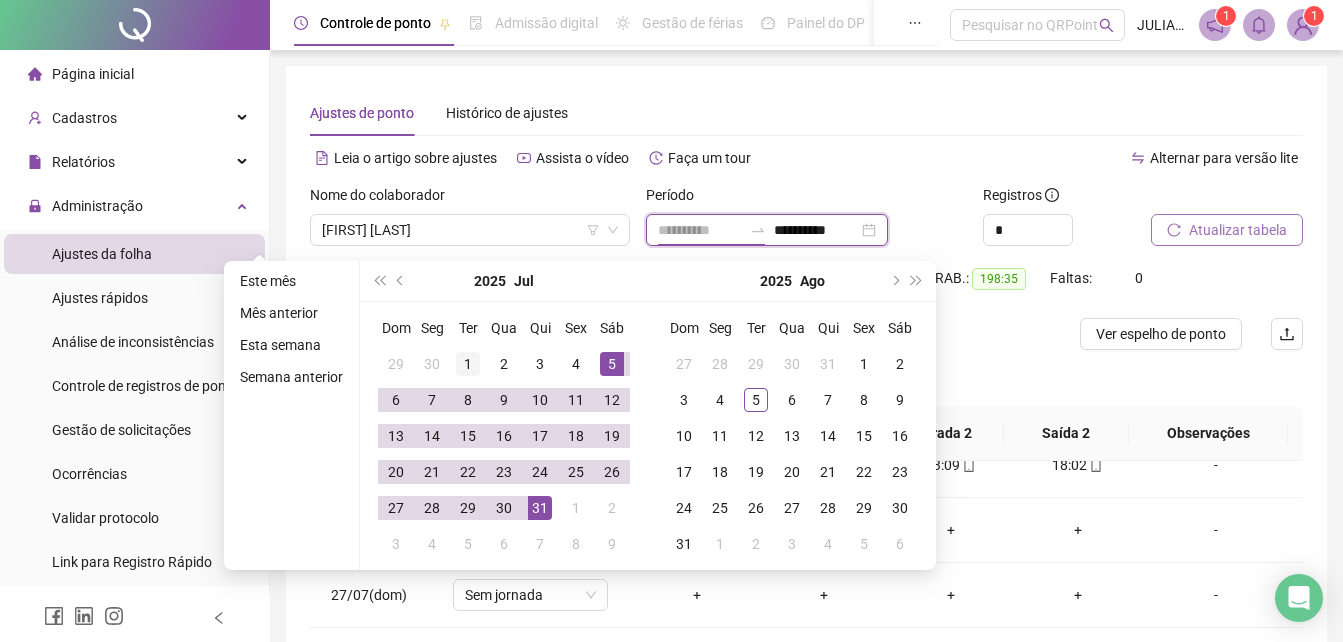 type on "**********" 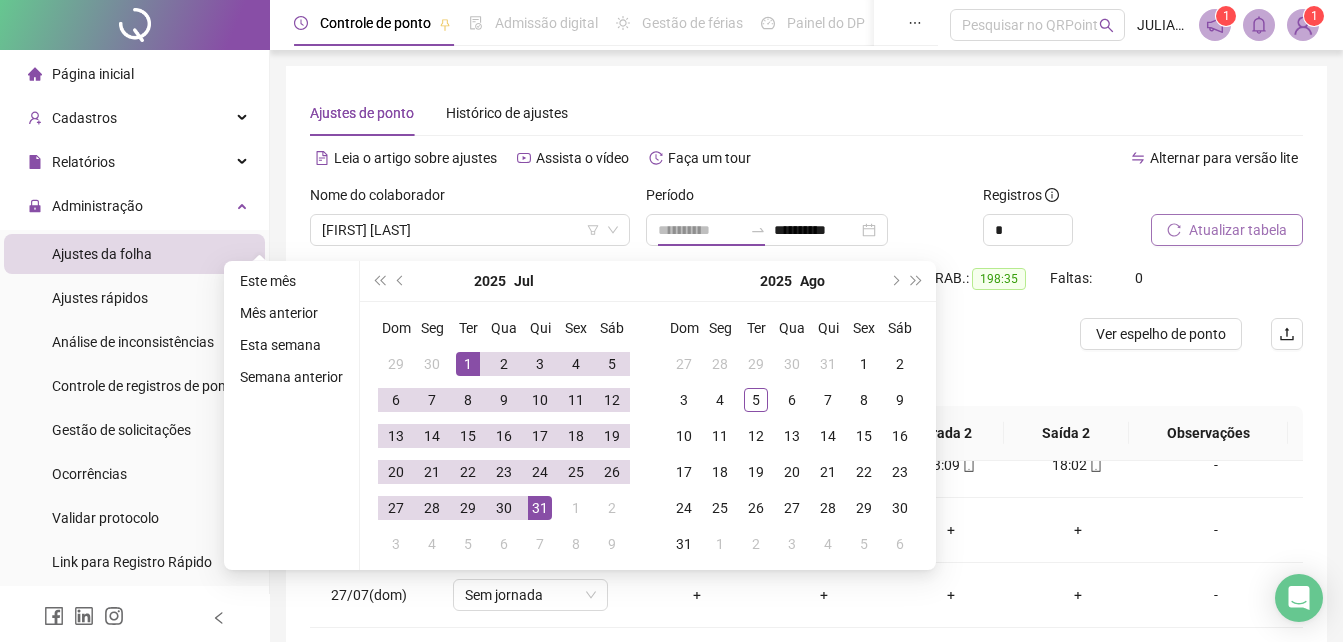 click on "1" at bounding box center (468, 364) 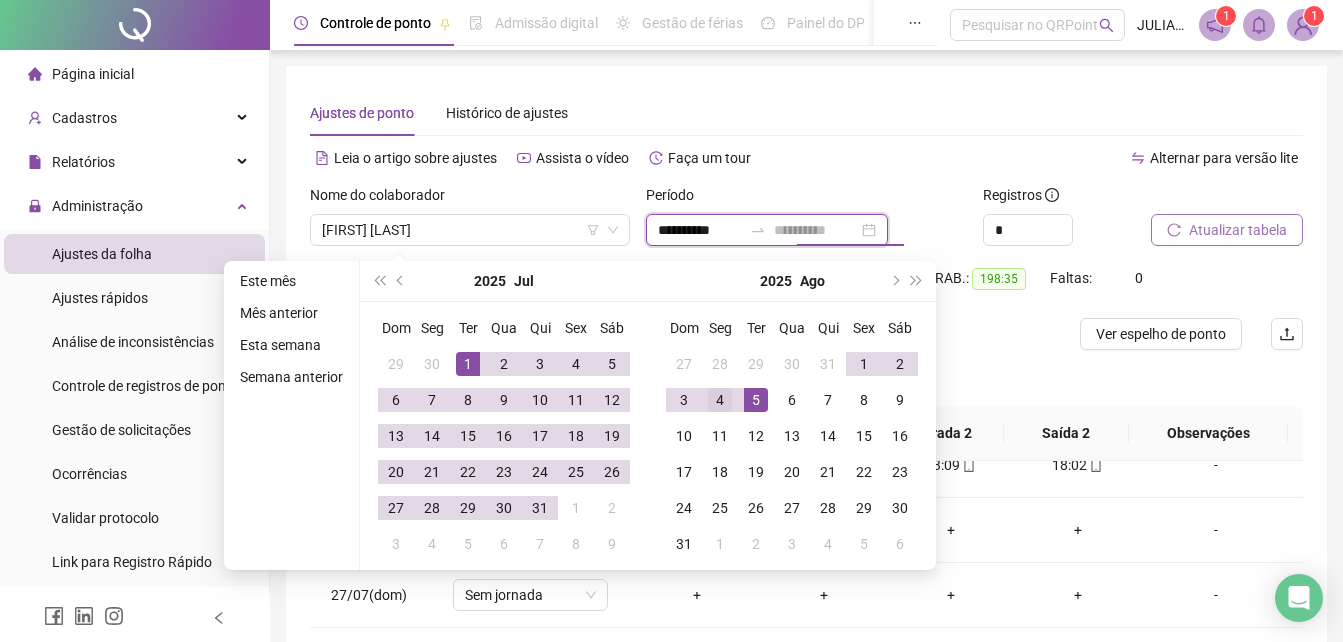 type on "**********" 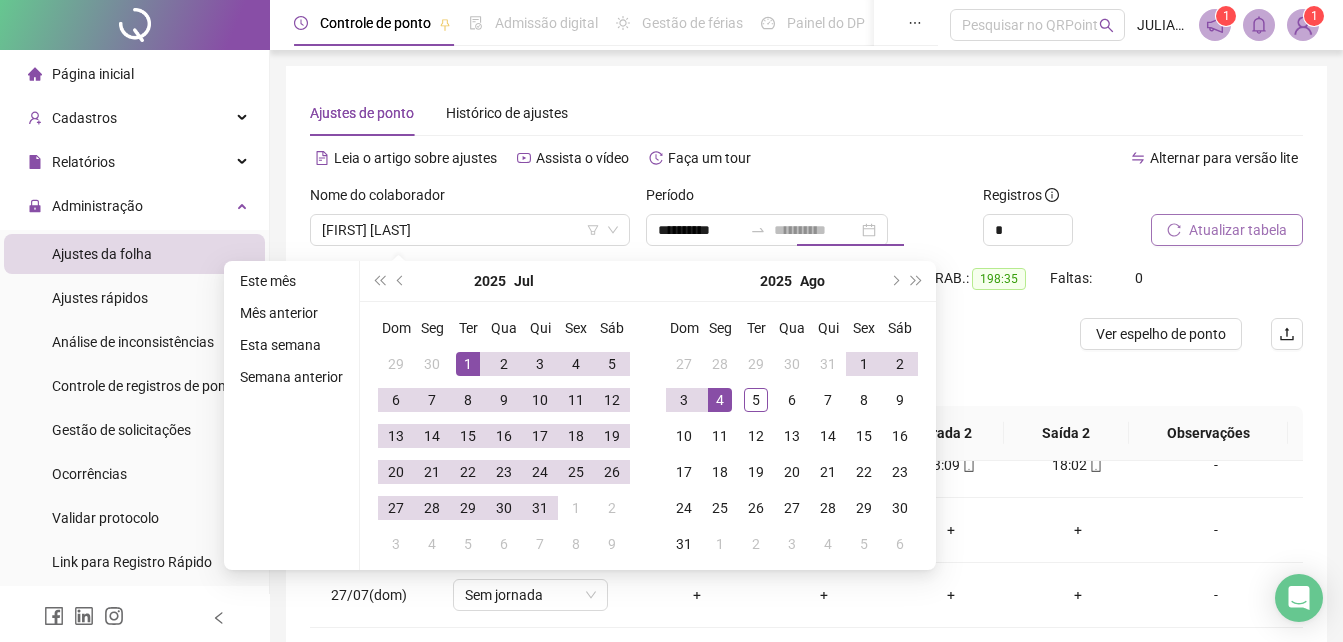 click on "4" at bounding box center (720, 400) 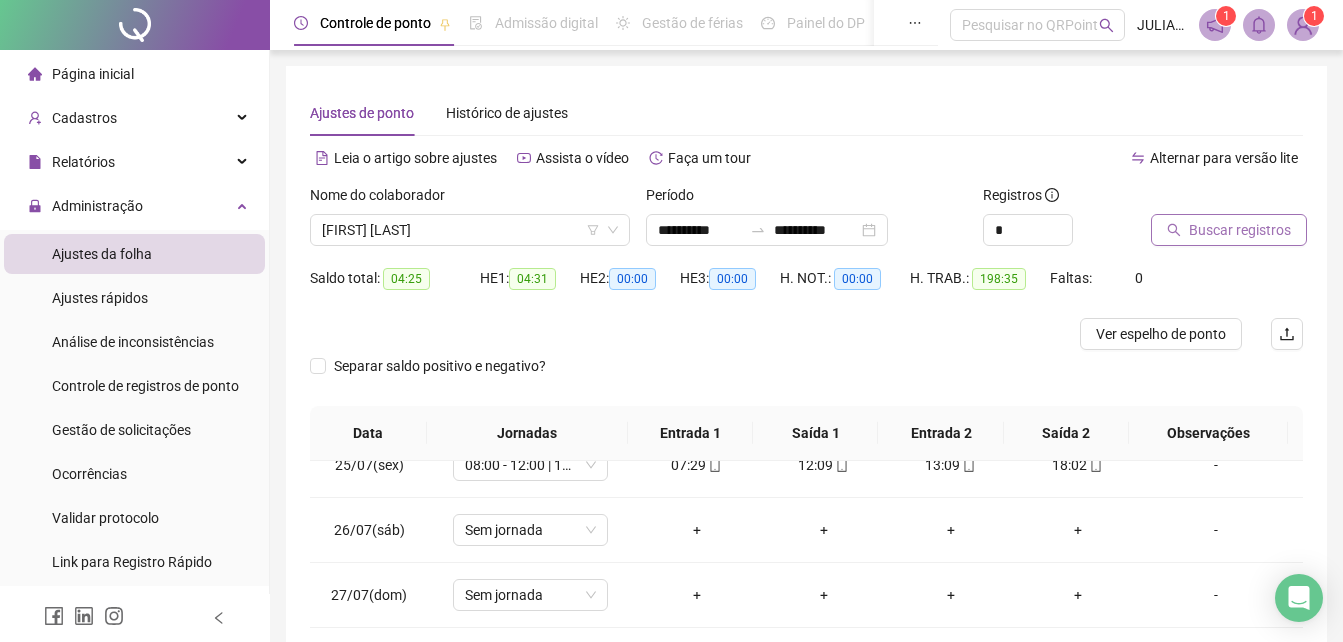 click on "Buscar registros" at bounding box center [1240, 230] 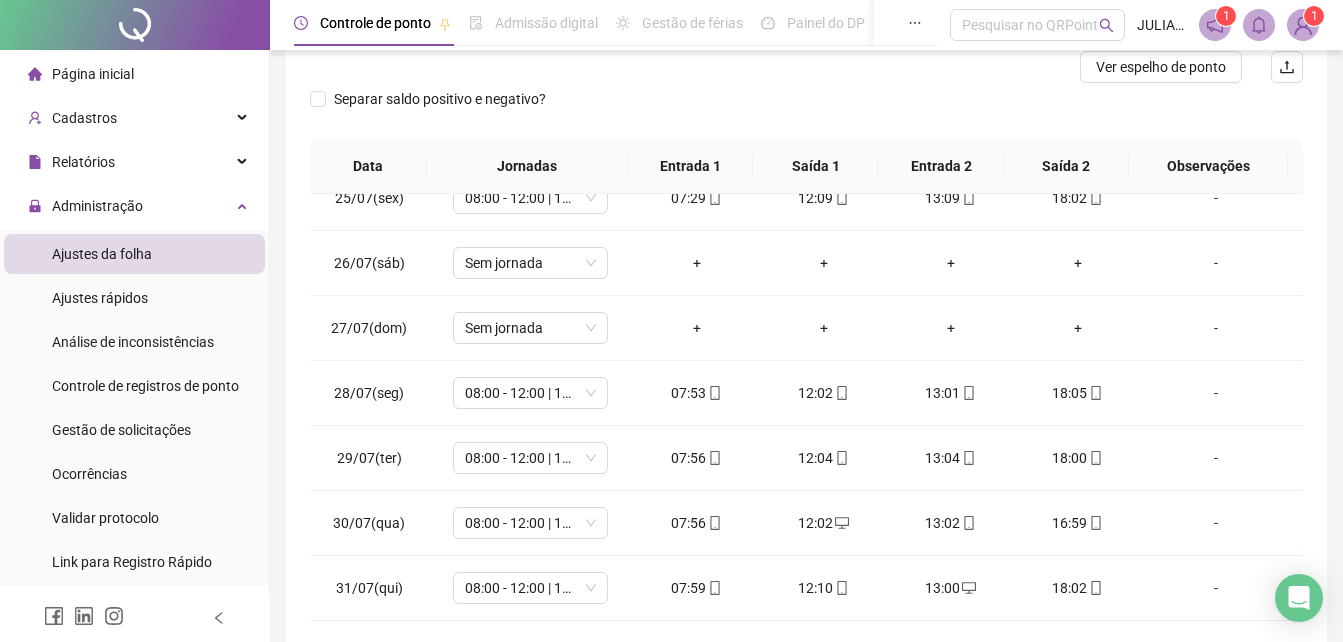 scroll, scrollTop: 356, scrollLeft: 0, axis: vertical 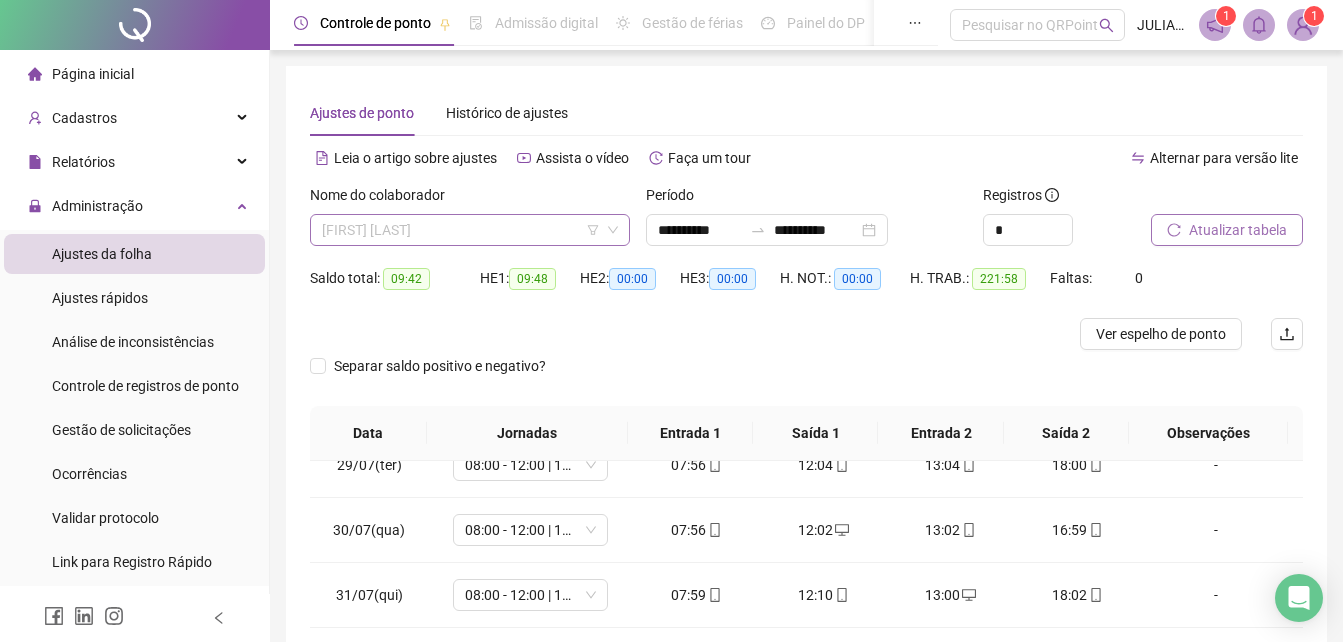click on "[FIRST] [LAST]" at bounding box center [470, 230] 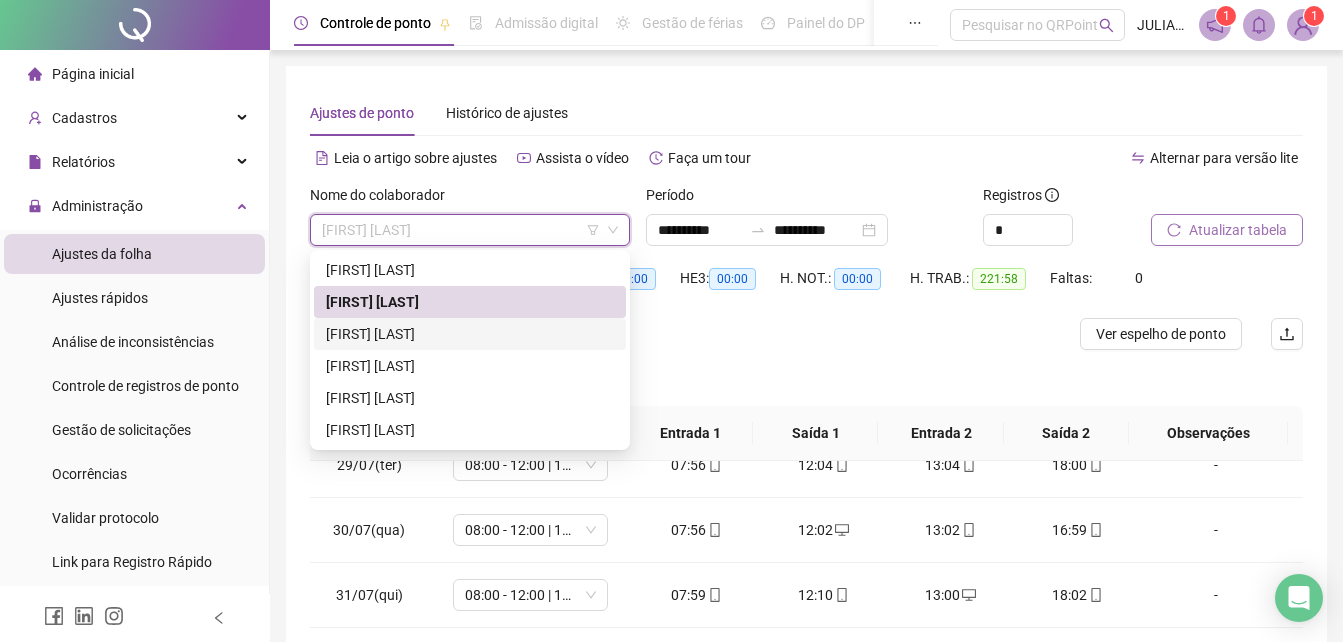 click on "[FIRST] [LAST]" at bounding box center [470, 334] 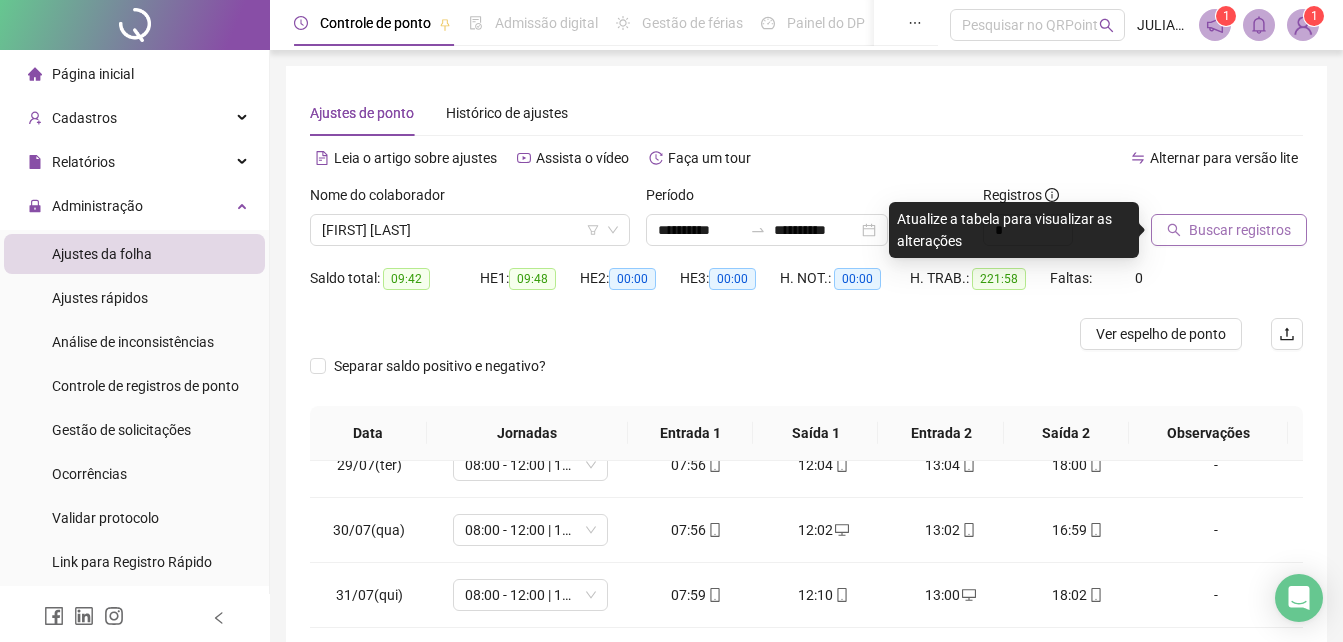 click on "Buscar registros" at bounding box center [1240, 230] 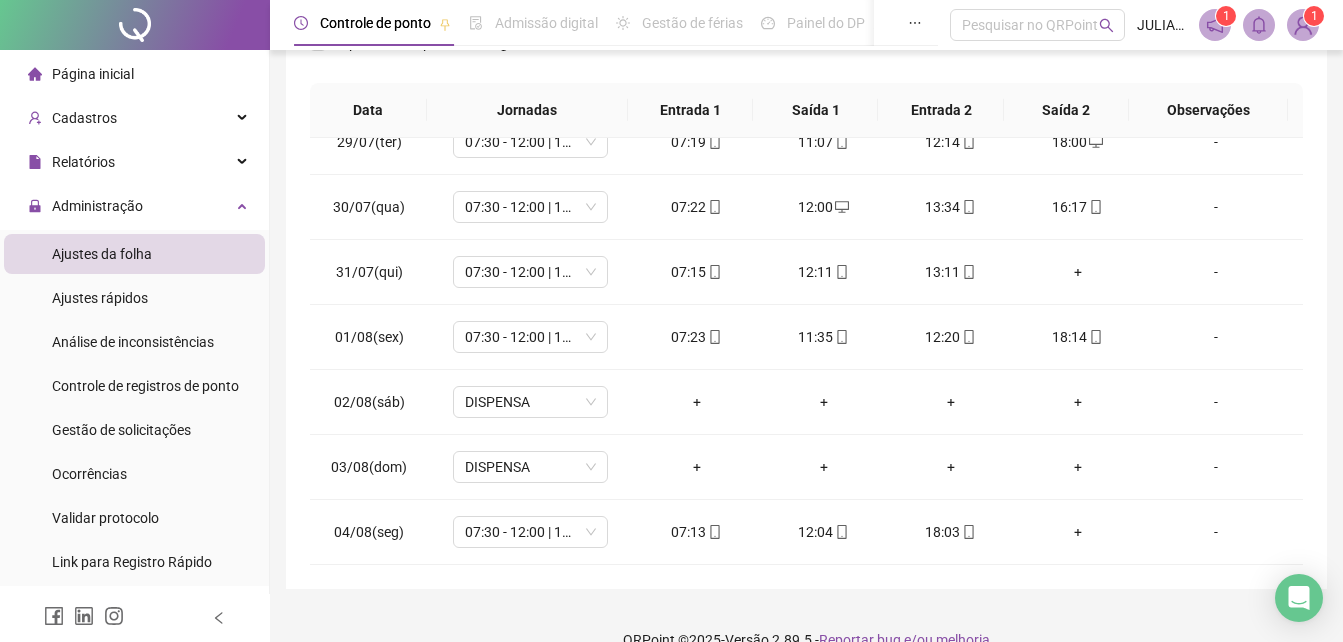 scroll, scrollTop: 356, scrollLeft: 0, axis: vertical 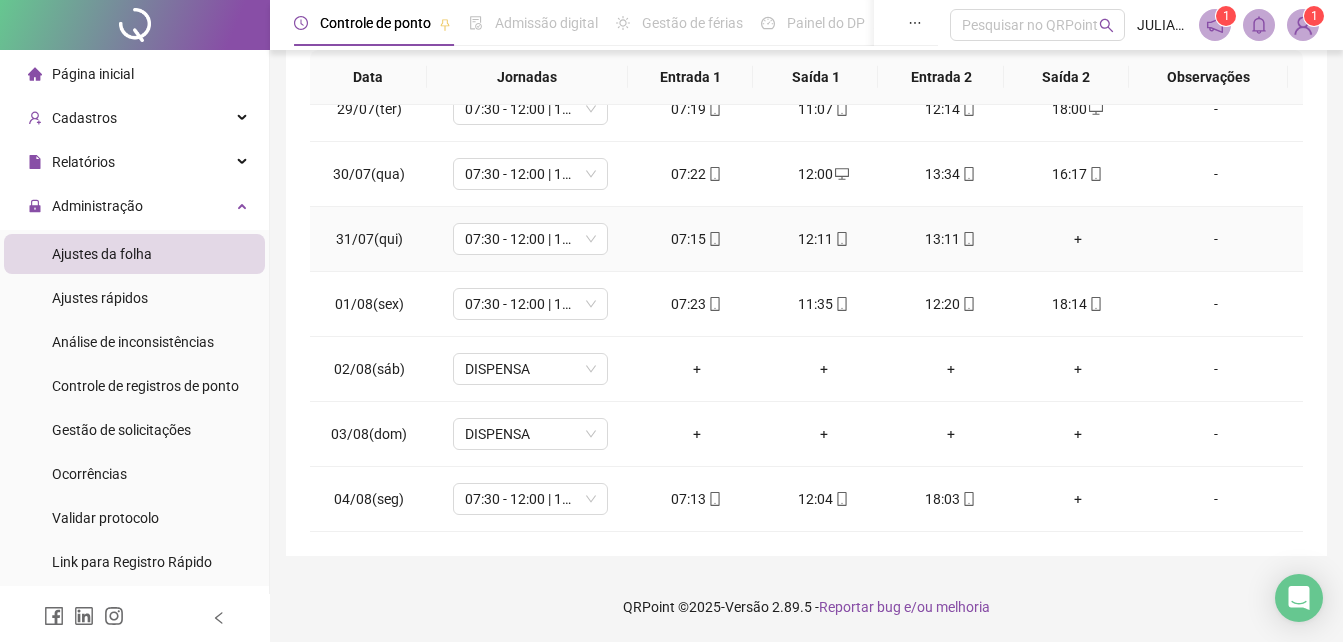 click on "+" at bounding box center [1077, 239] 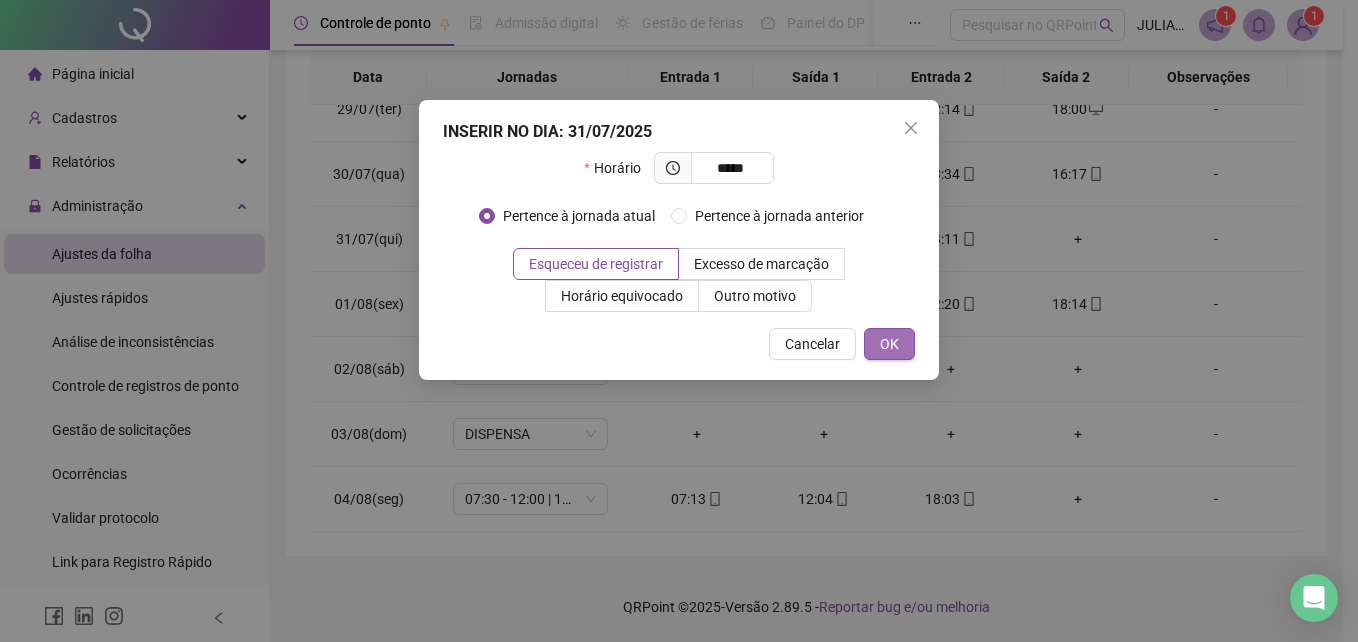 type on "*****" 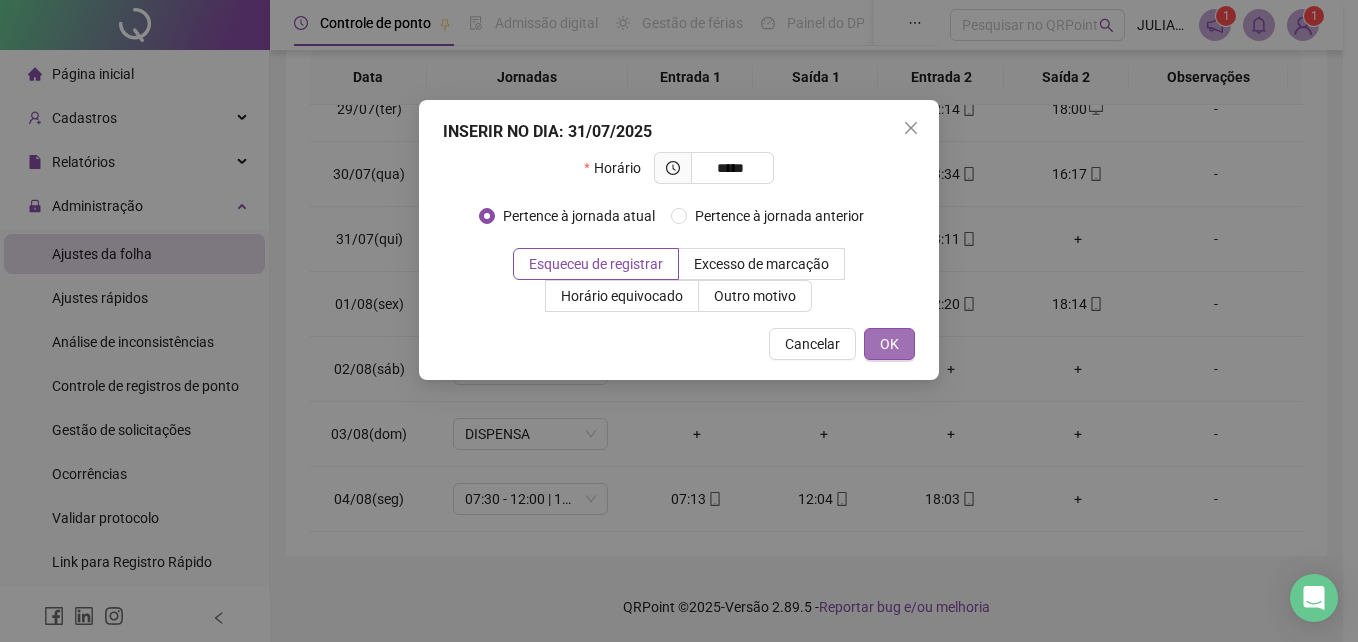 click on "OK" at bounding box center [889, 344] 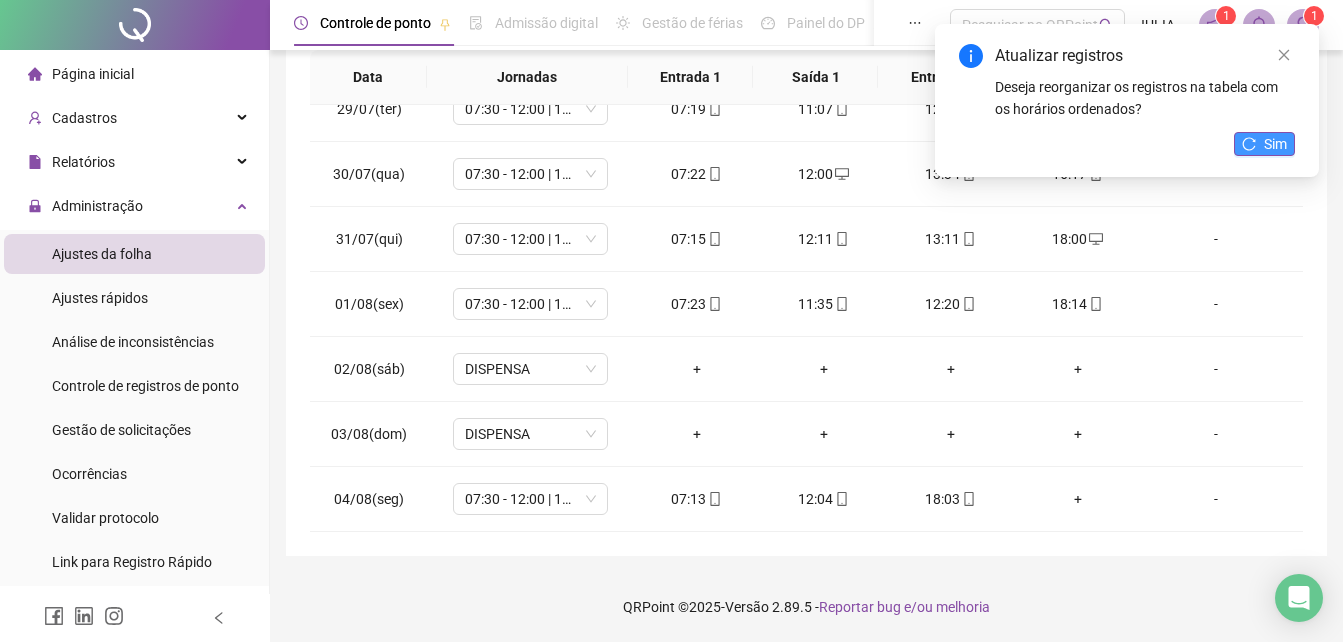 click on "Sim" at bounding box center (1275, 144) 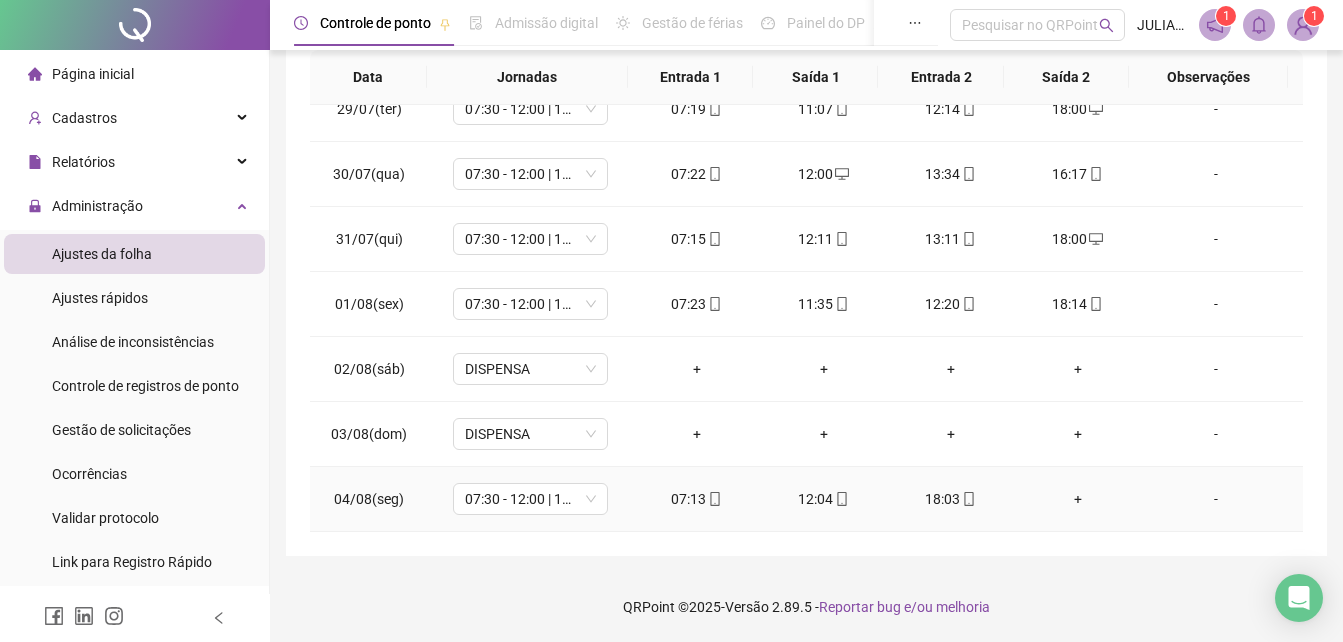 click on "+" at bounding box center (1077, 499) 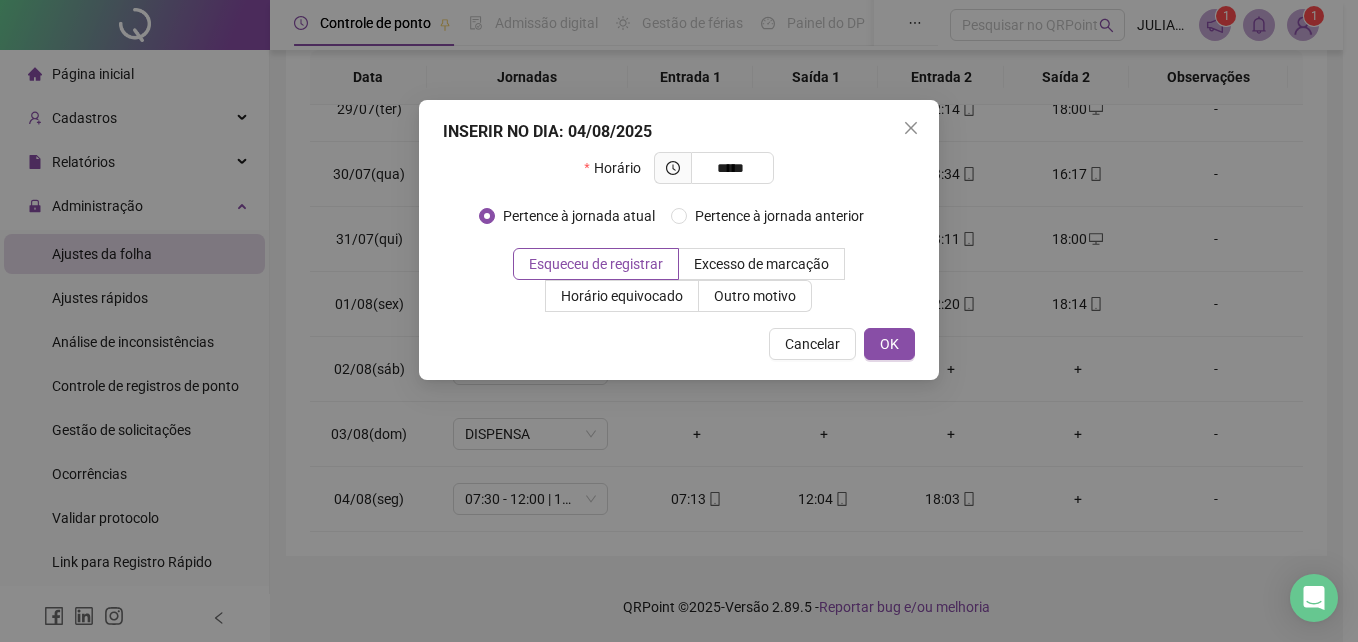 type on "*****" 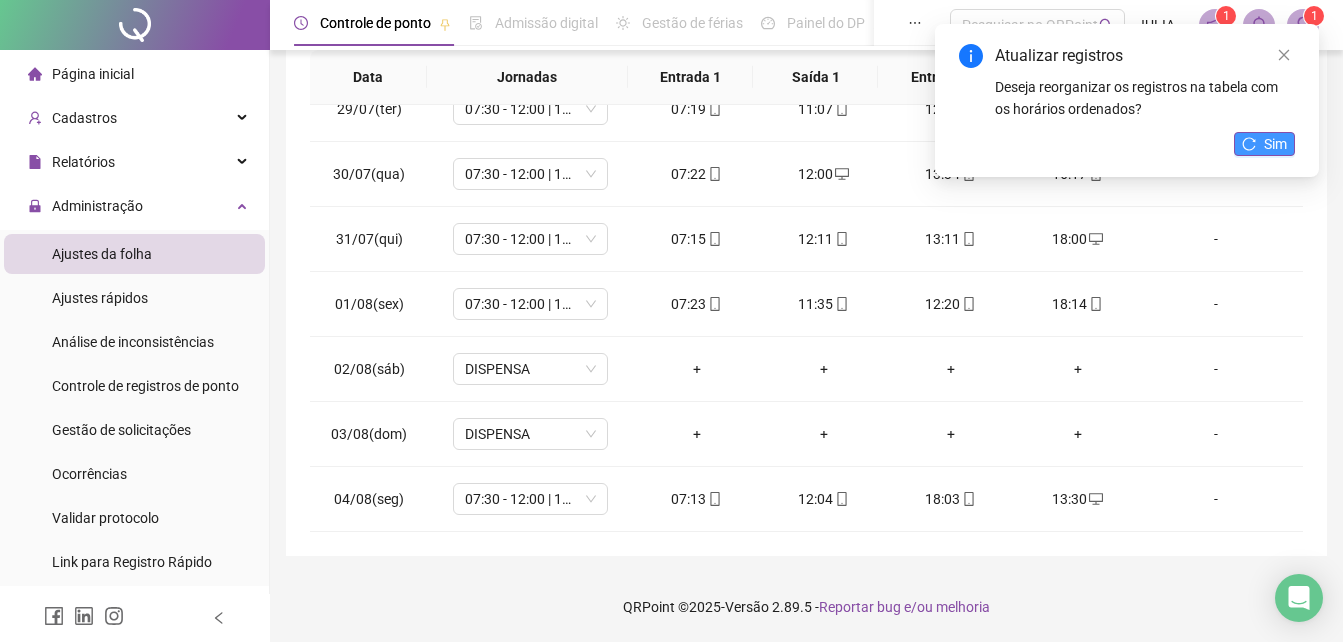 click on "Sim" at bounding box center (1264, 144) 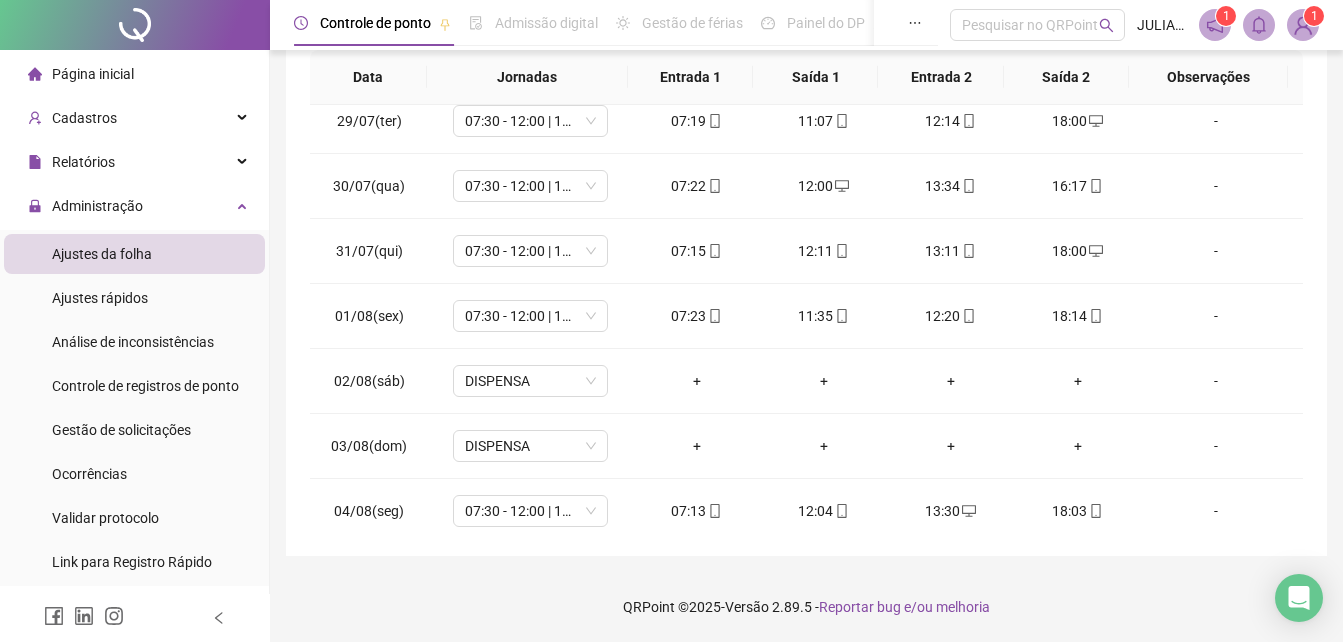 scroll, scrollTop: 1848, scrollLeft: 0, axis: vertical 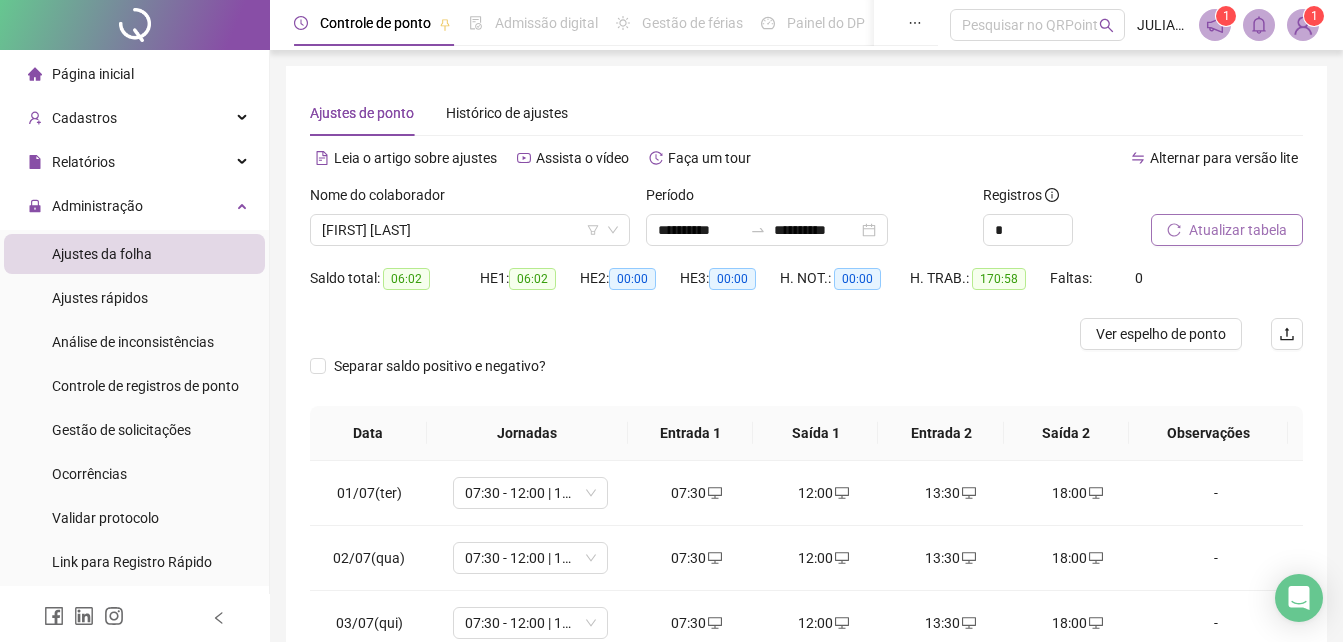 click on "Nome do colaborador" at bounding box center (470, 199) 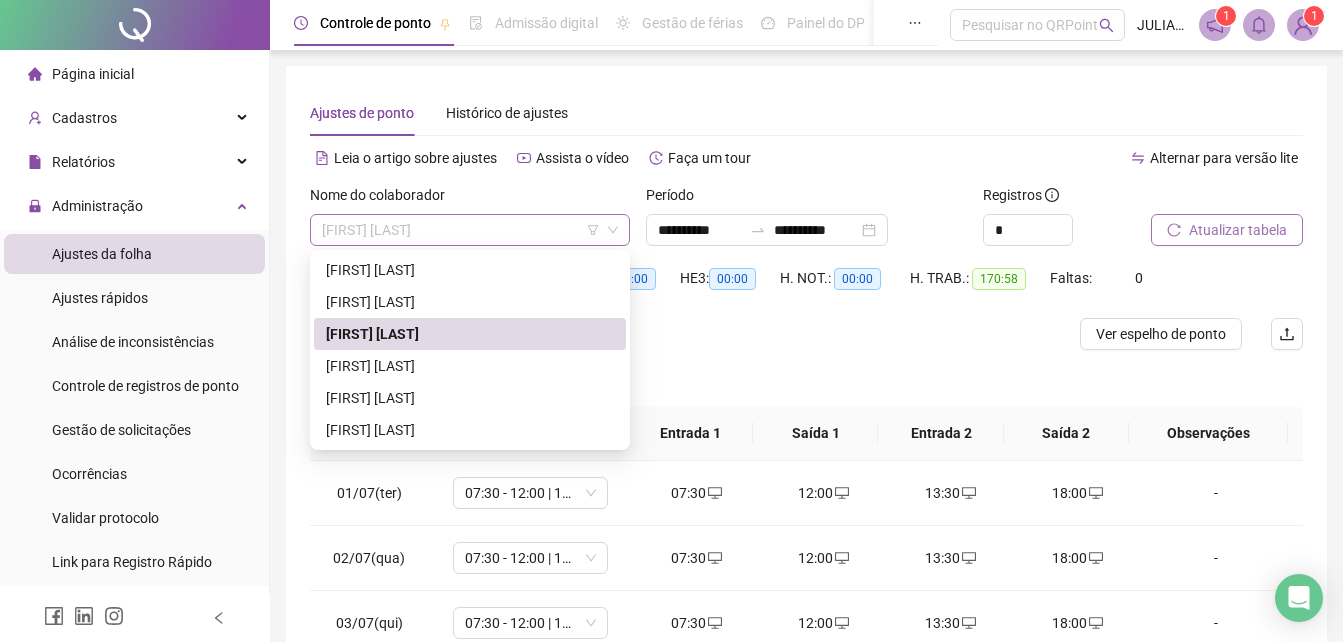 click on "[FIRST] [LAST]" at bounding box center (470, 230) 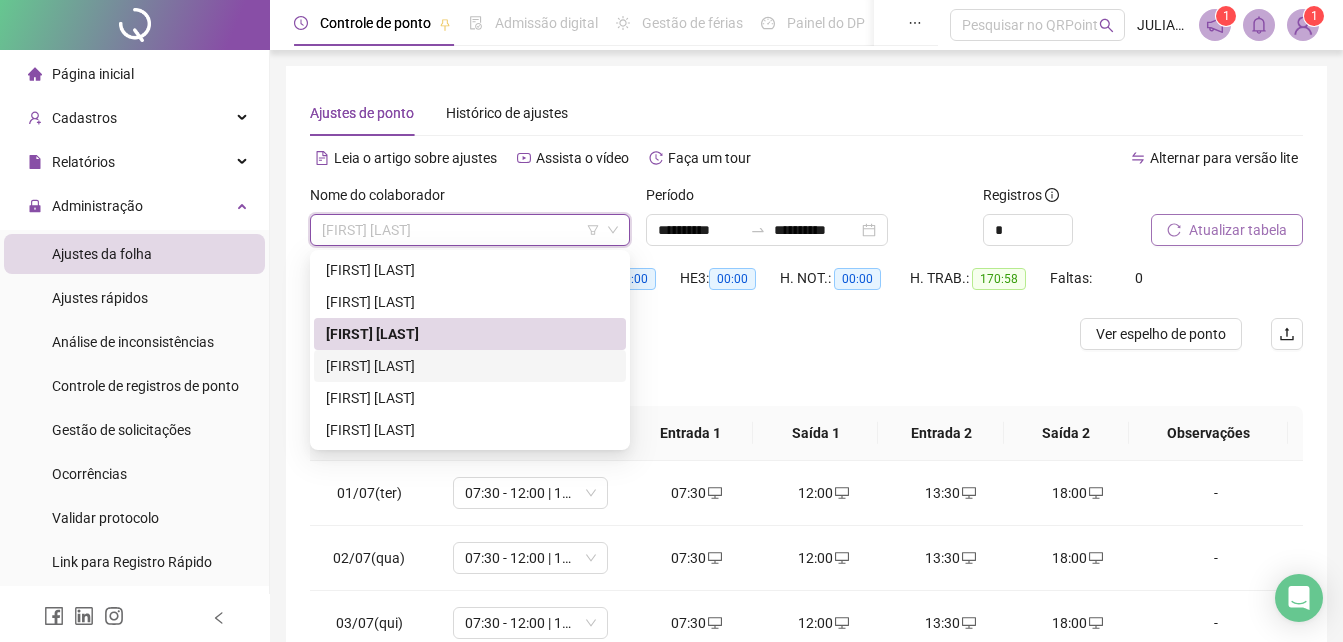 click on "[FIRST] [LAST]" at bounding box center (470, 366) 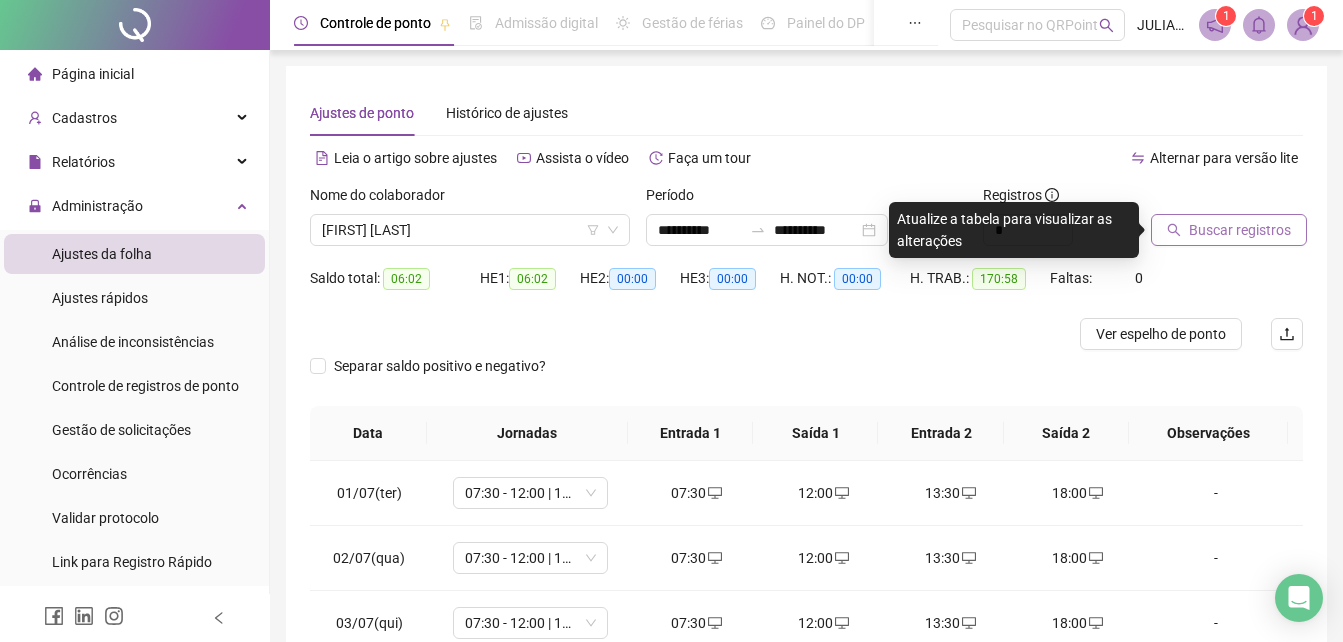 click on "Buscar registros" at bounding box center (1240, 230) 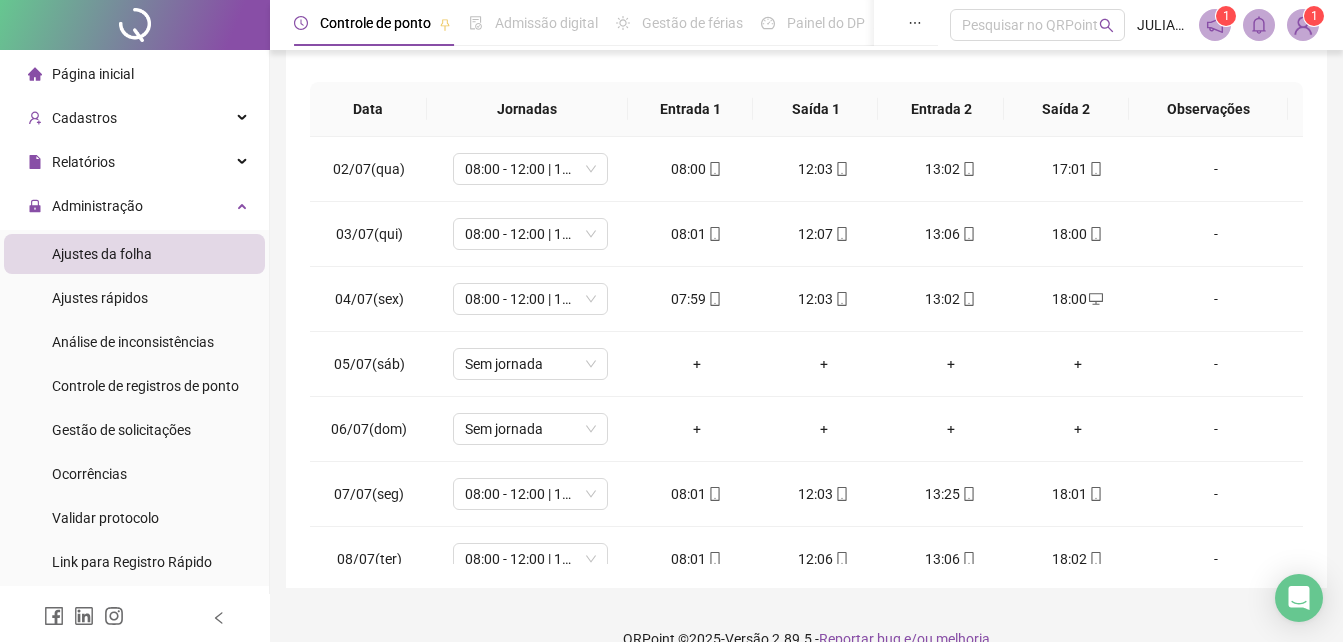 scroll, scrollTop: 324, scrollLeft: 0, axis: vertical 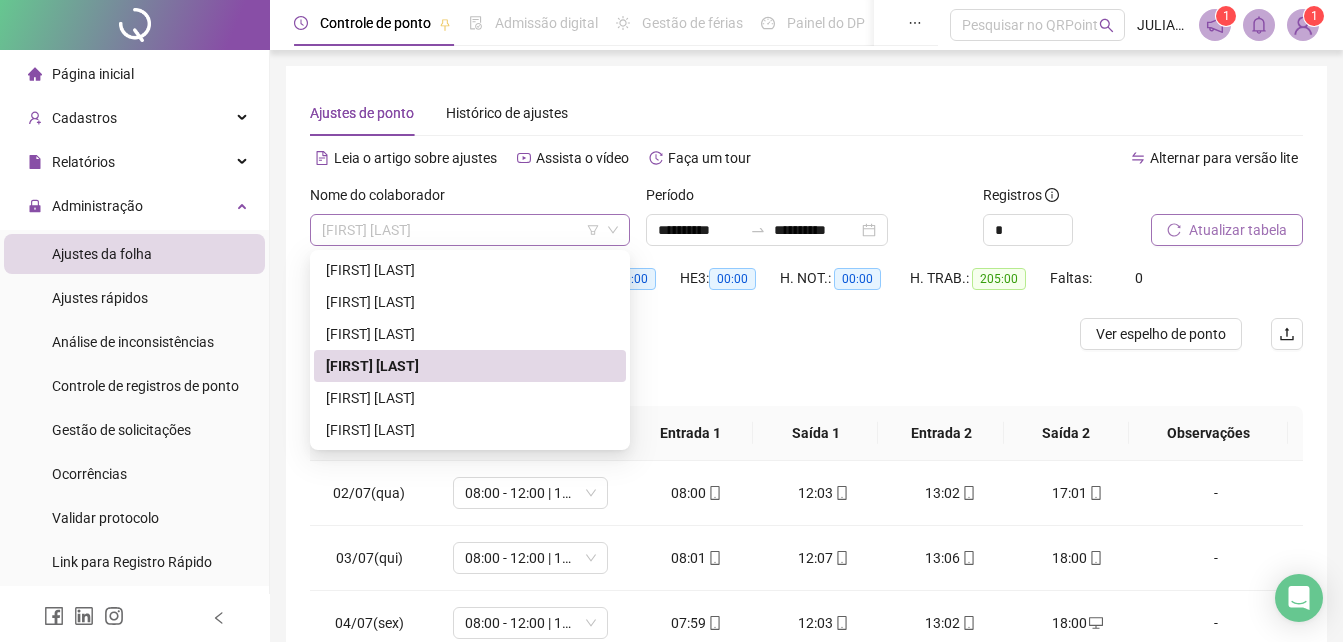 click on "[FIRST] [LAST]" at bounding box center [470, 230] 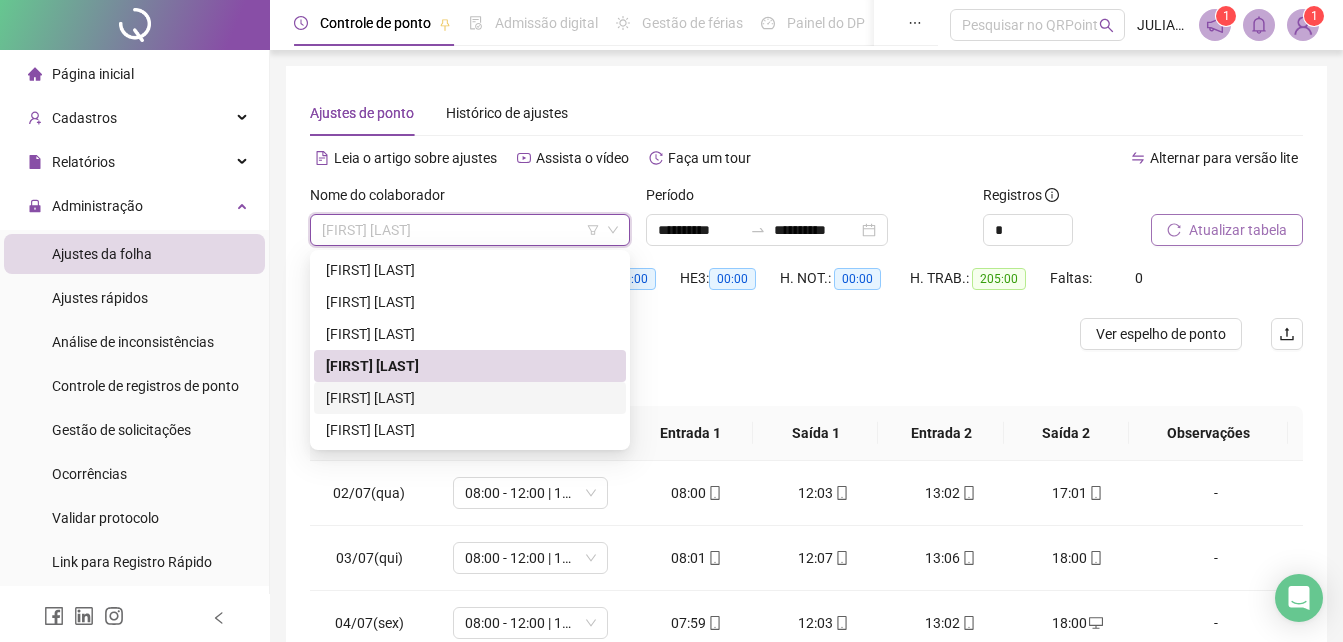 click on "[FIRST] [LAST]" at bounding box center (470, 398) 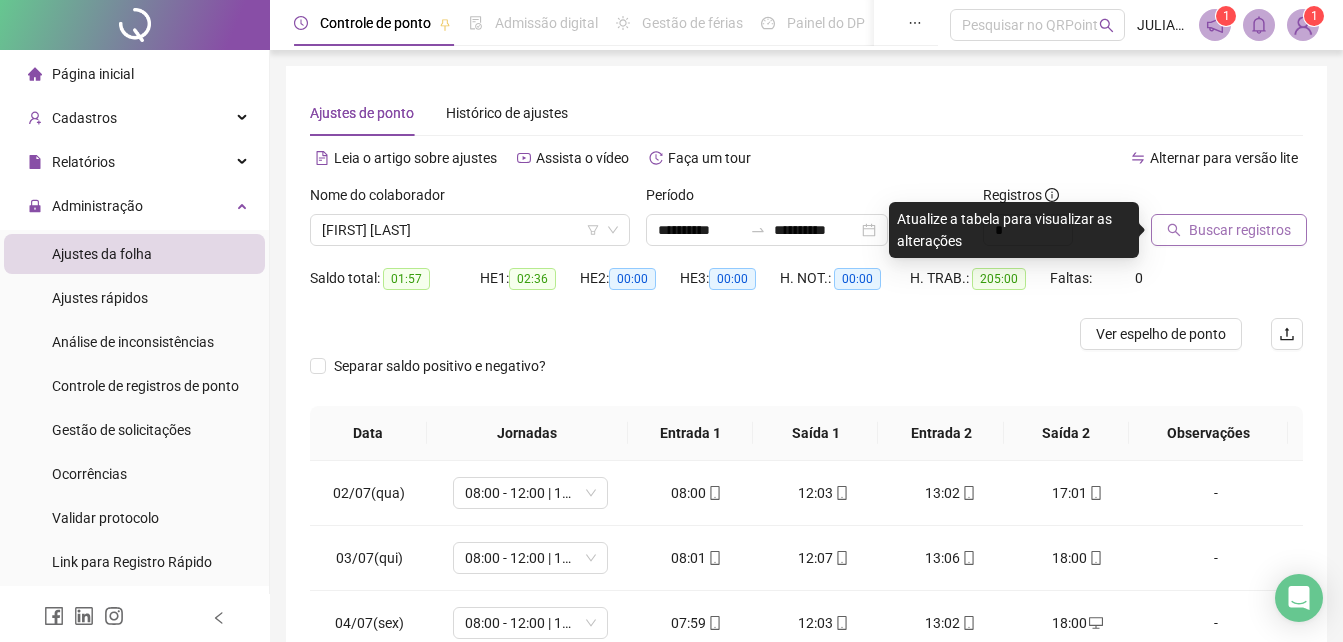 click on "Buscar registros" at bounding box center [1240, 230] 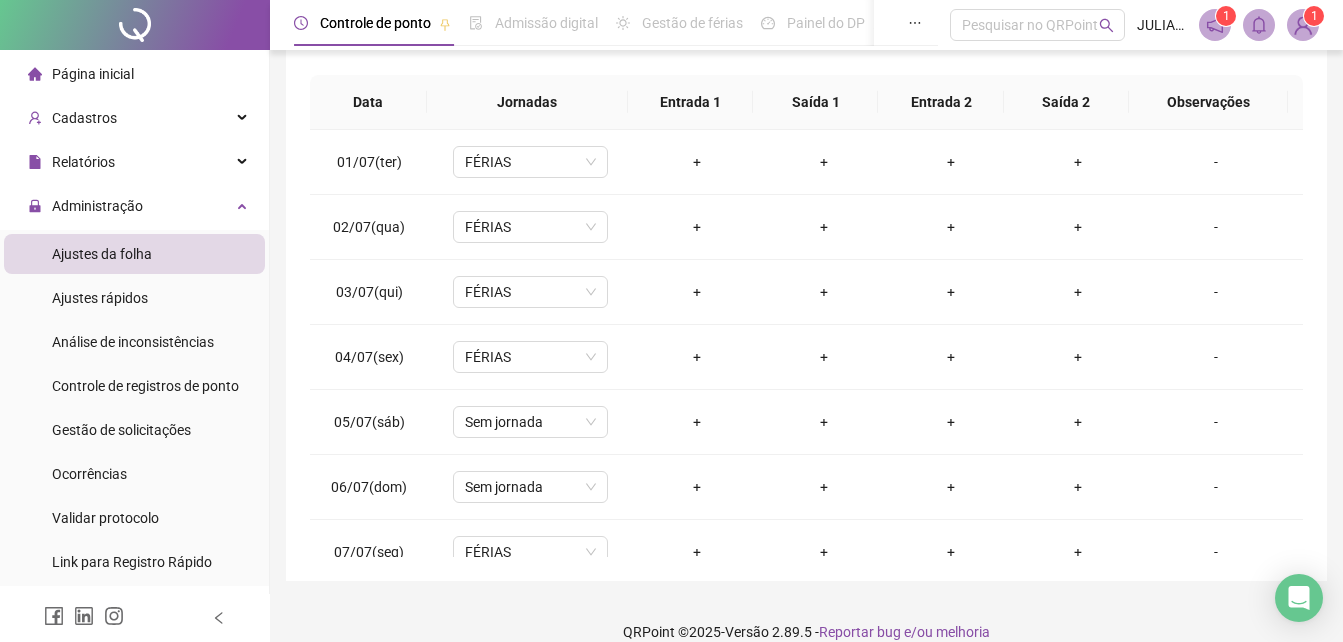 scroll, scrollTop: 356, scrollLeft: 0, axis: vertical 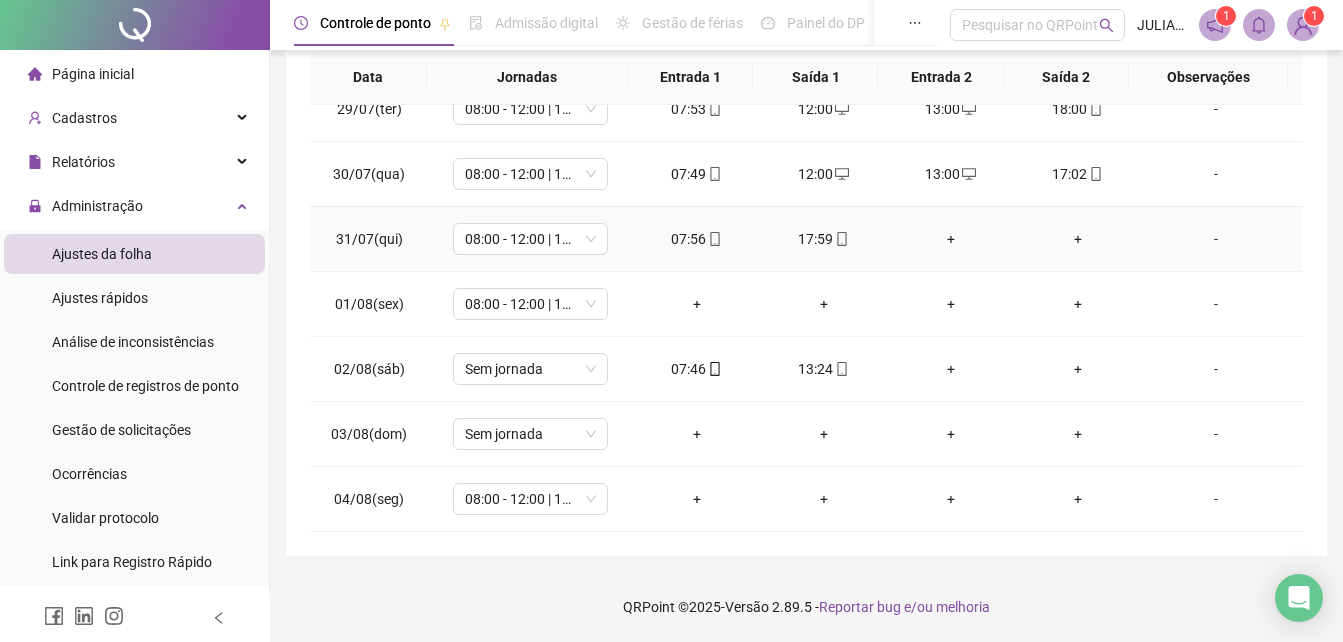 click on "+" at bounding box center (950, 239) 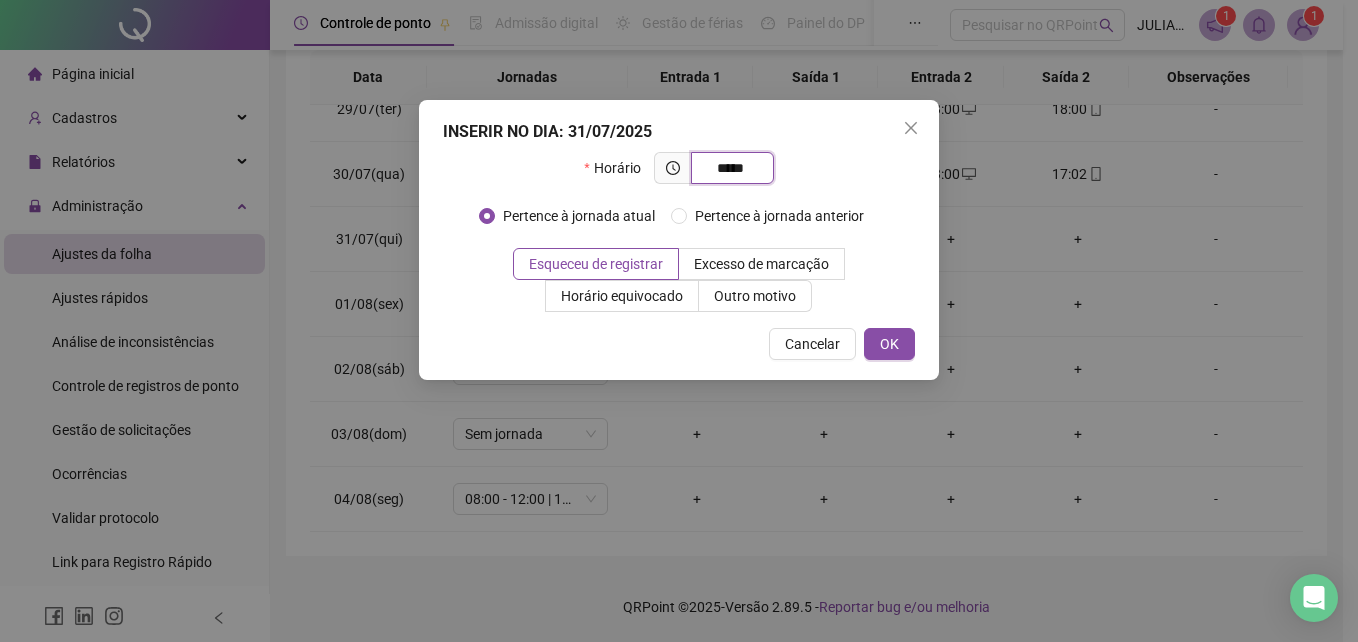 type on "*****" 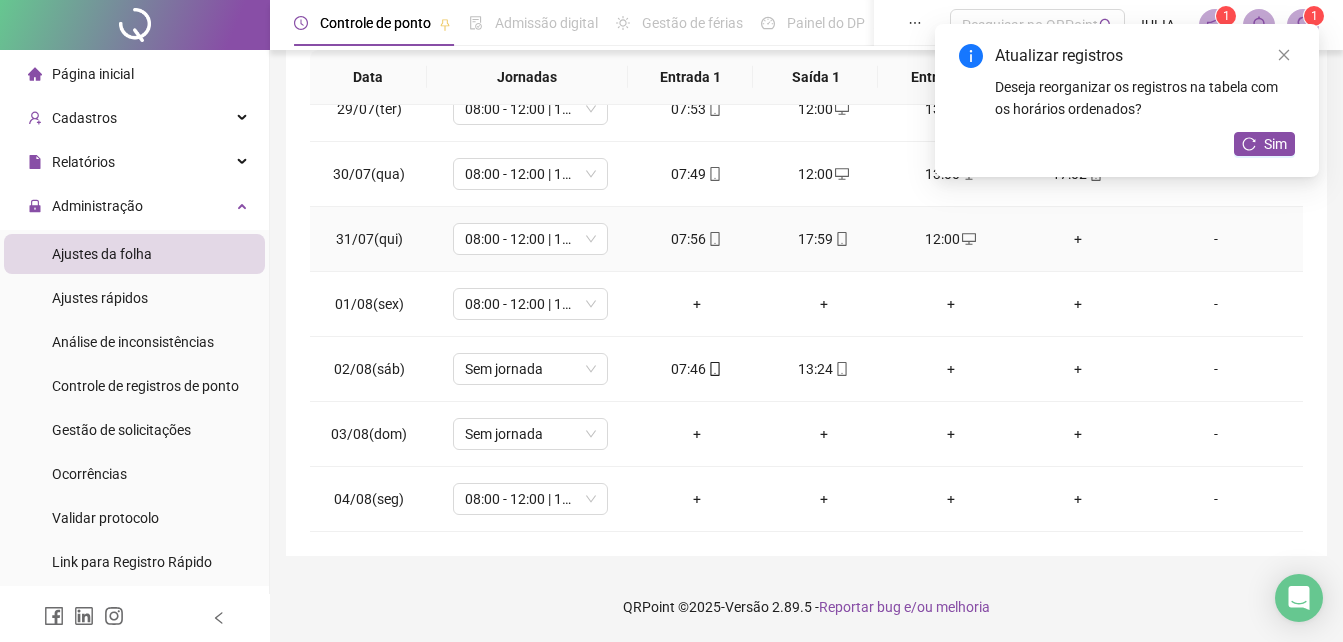 click on "+" at bounding box center (1077, 239) 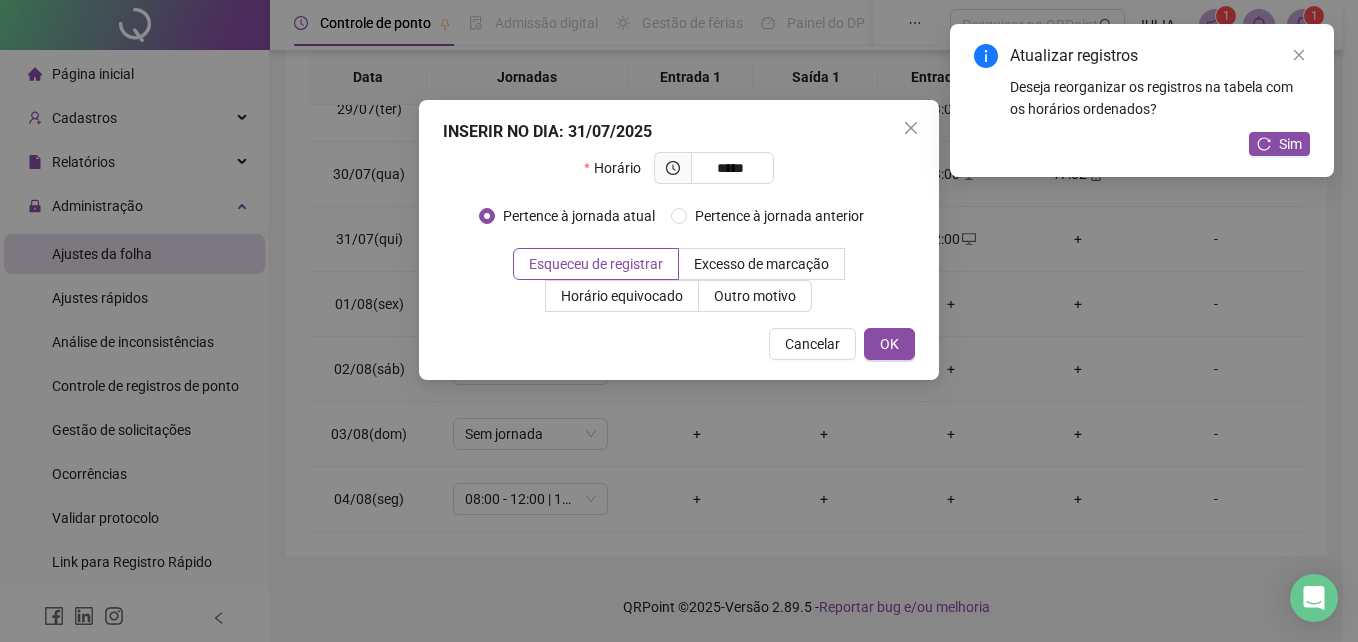 type on "*****" 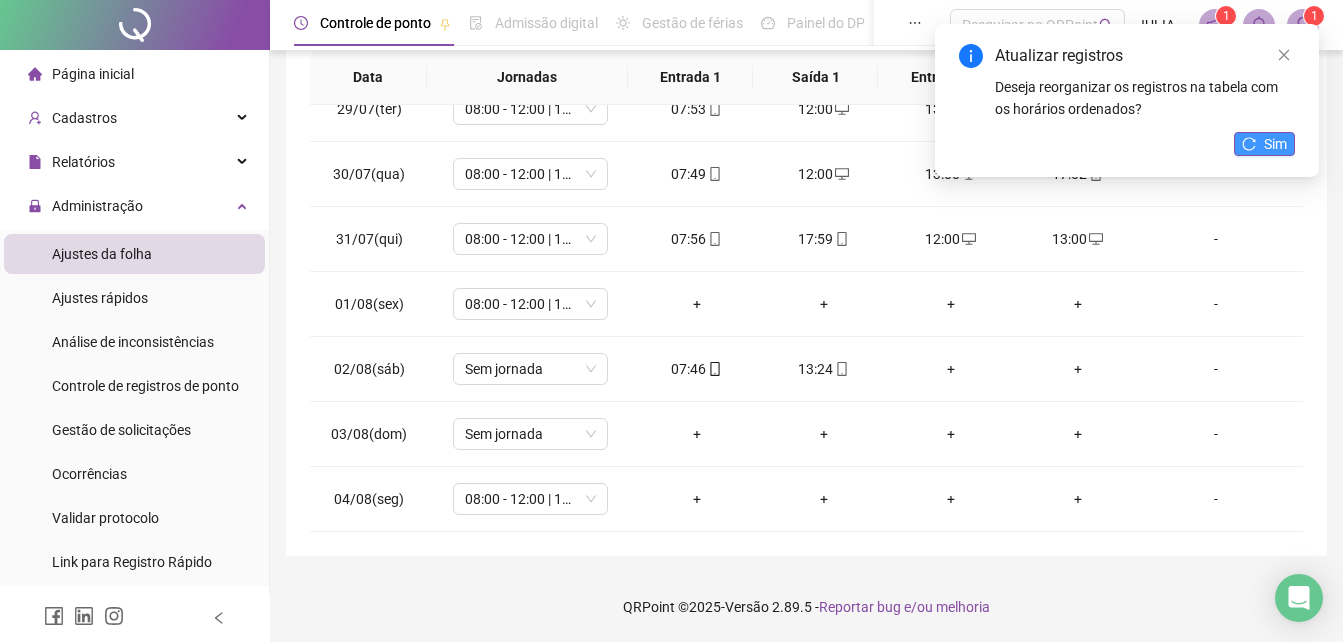 click on "Sim" at bounding box center (1275, 144) 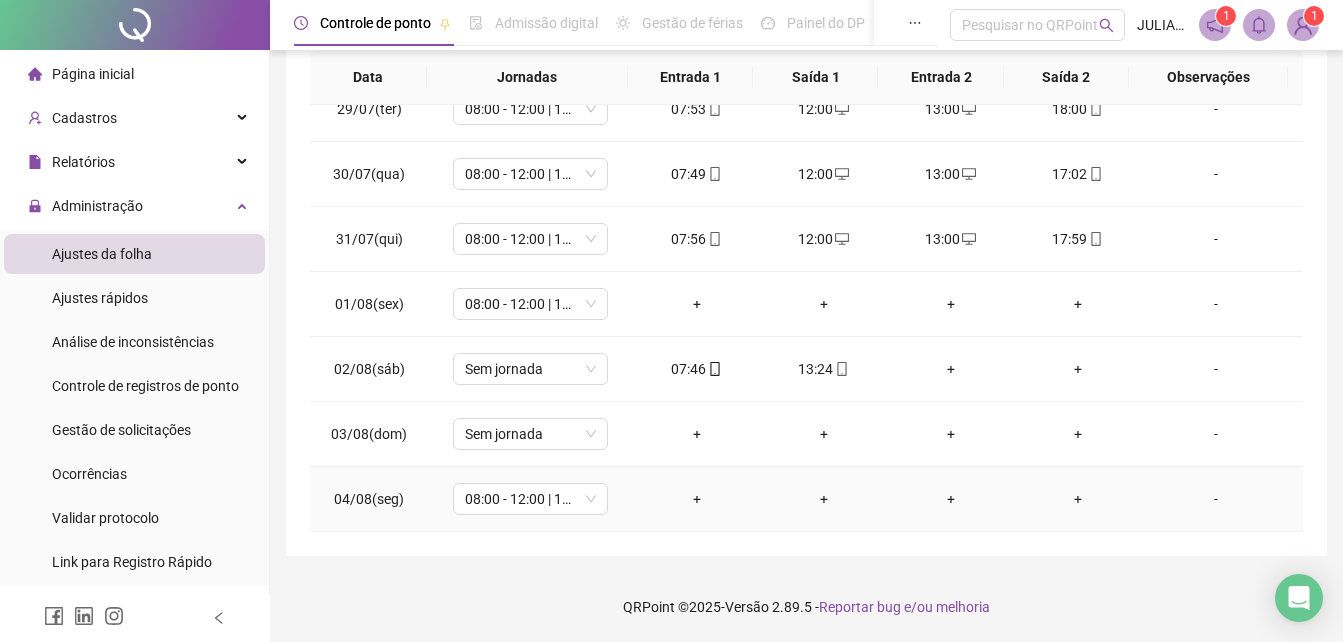 click on "+" at bounding box center (696, 499) 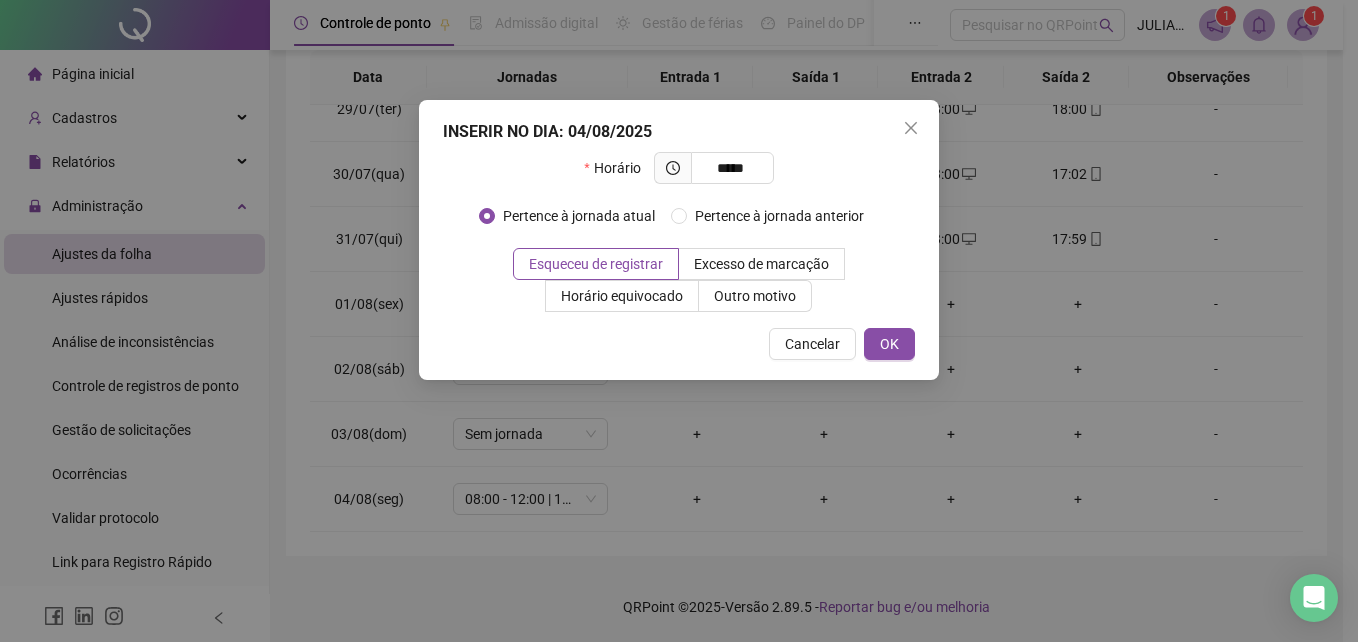 type on "*****" 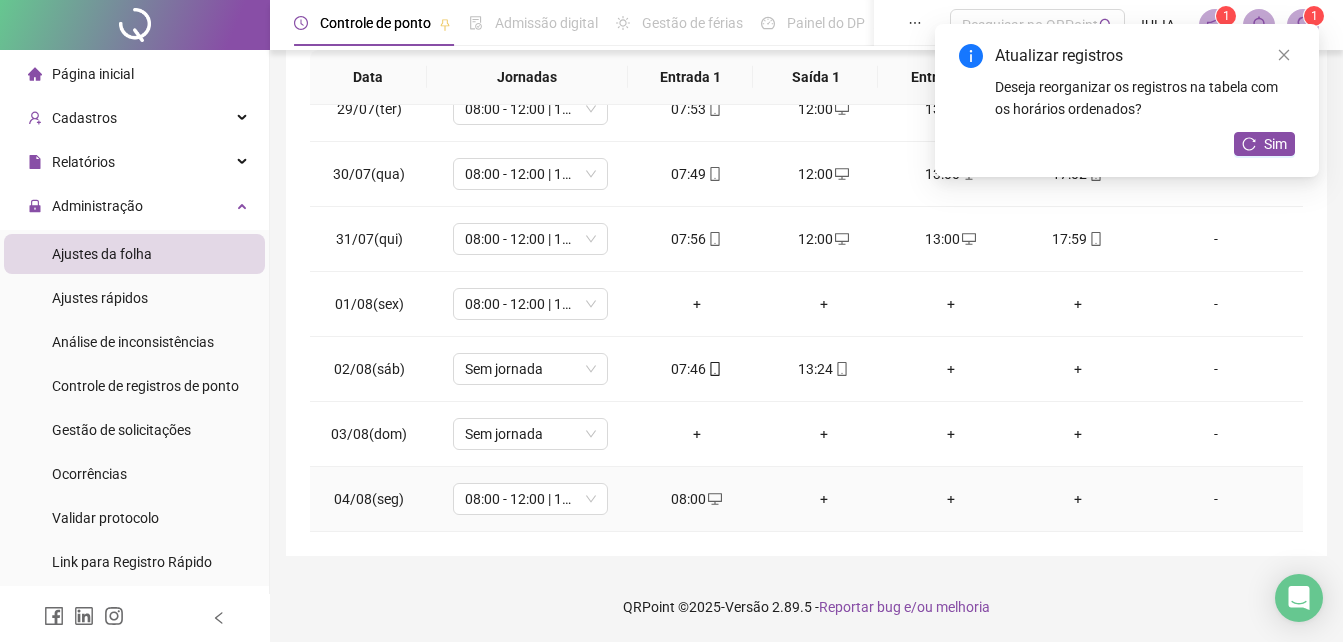 click on "+" at bounding box center [823, 499] 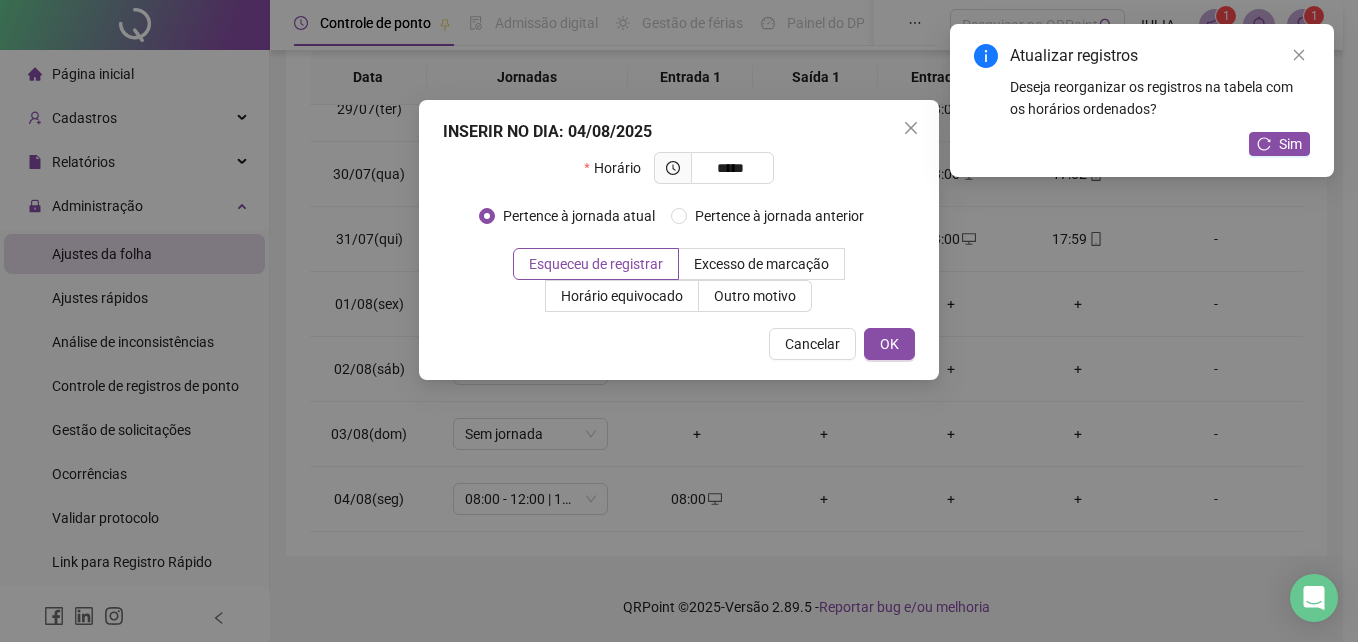 type on "*****" 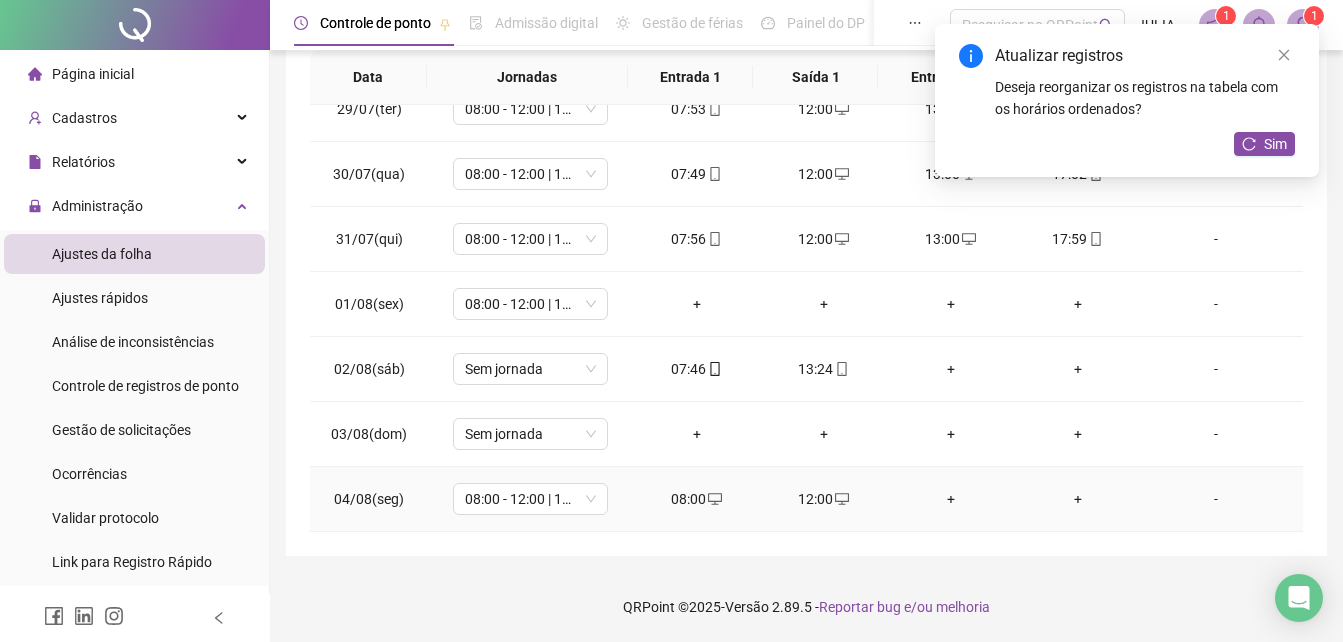 click on "+" at bounding box center (950, 499) 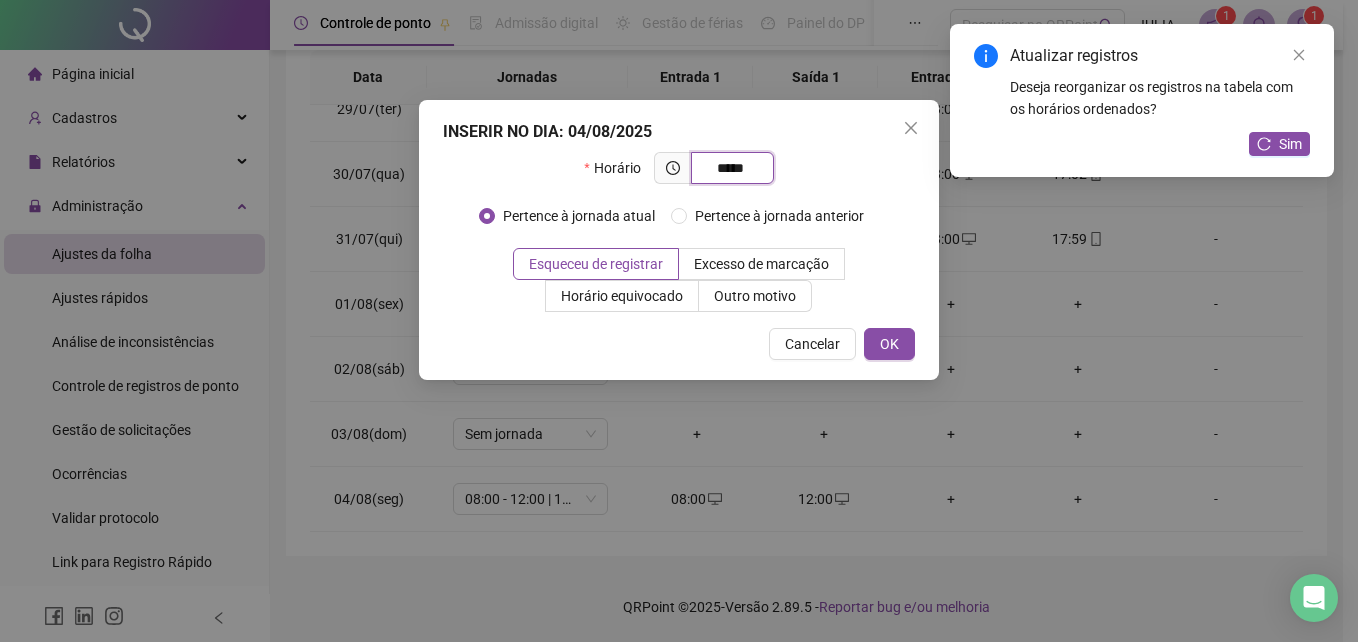 type on "*****" 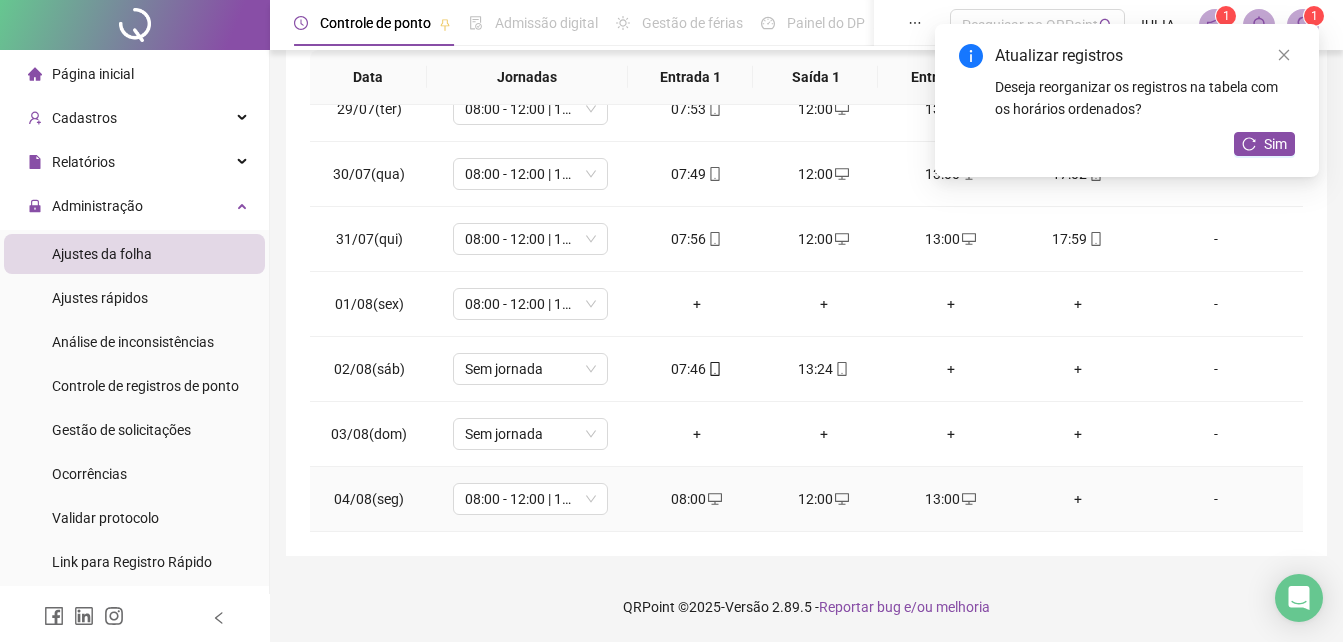 click on "+" at bounding box center [1077, 499] 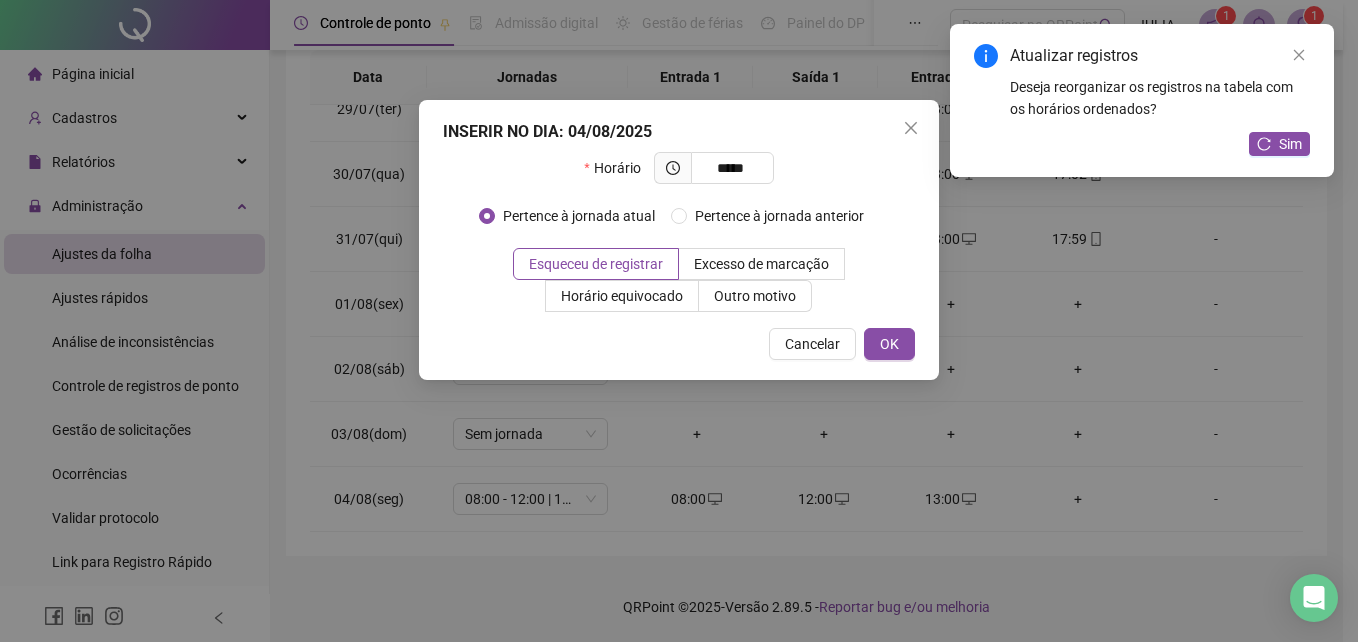 type on "*****" 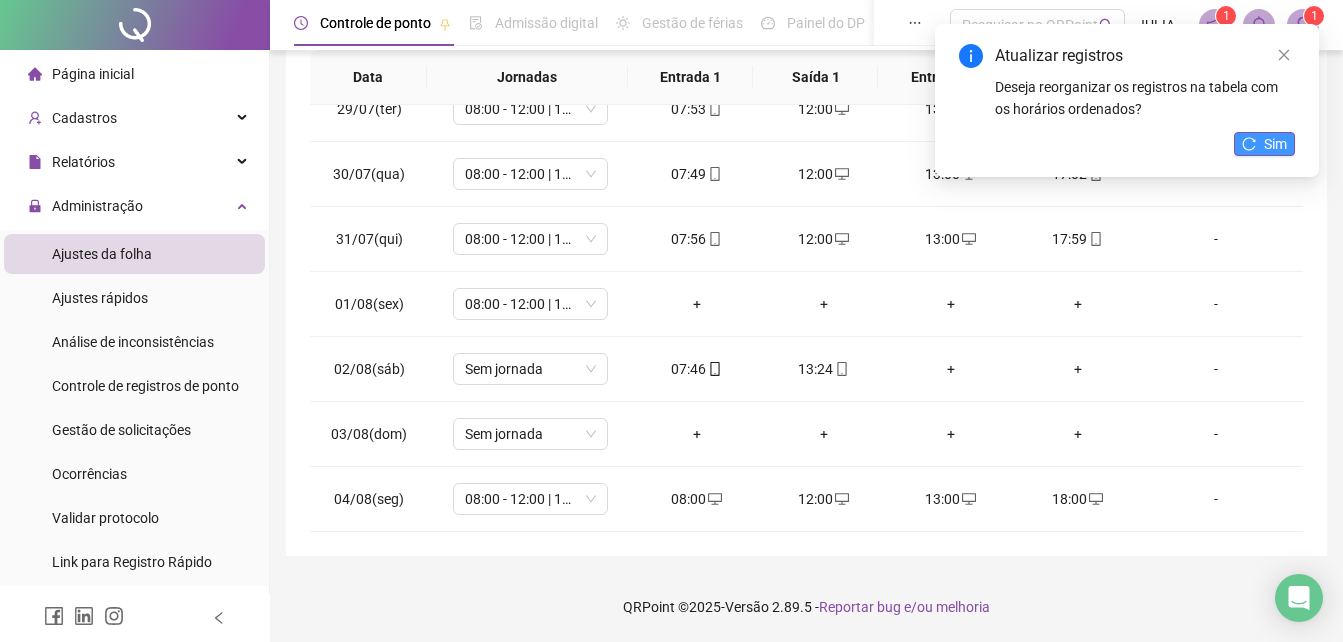 click on "Sim" at bounding box center [1275, 144] 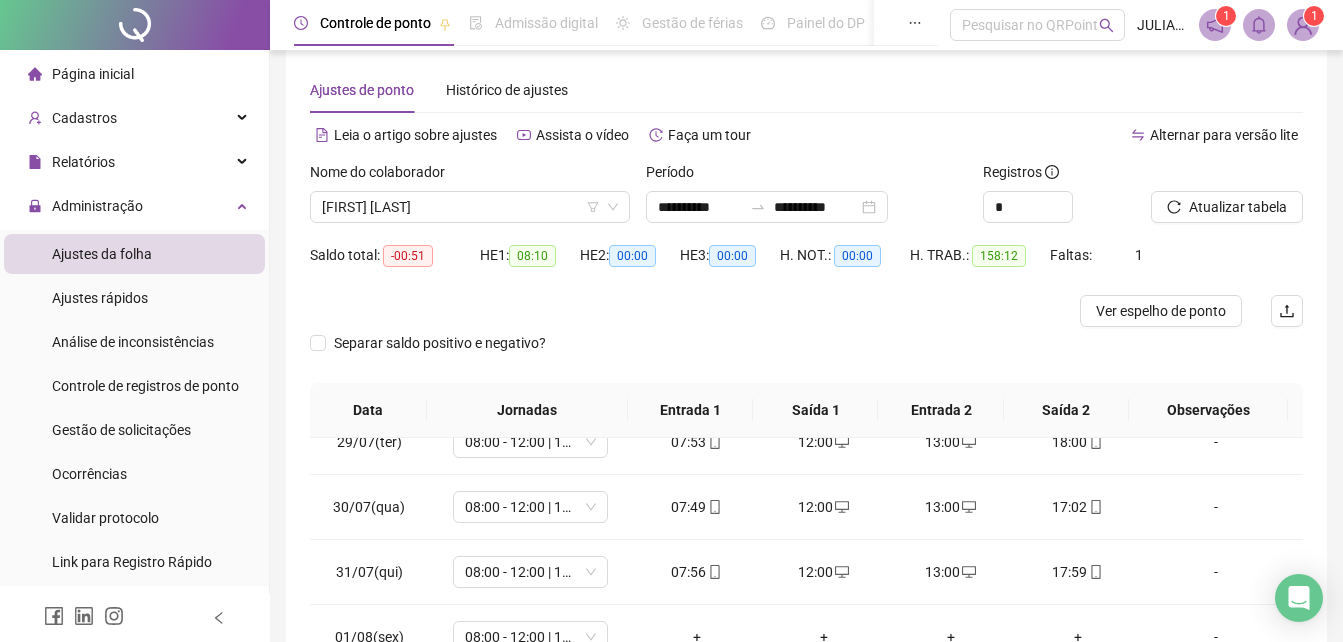 scroll, scrollTop: 0, scrollLeft: 0, axis: both 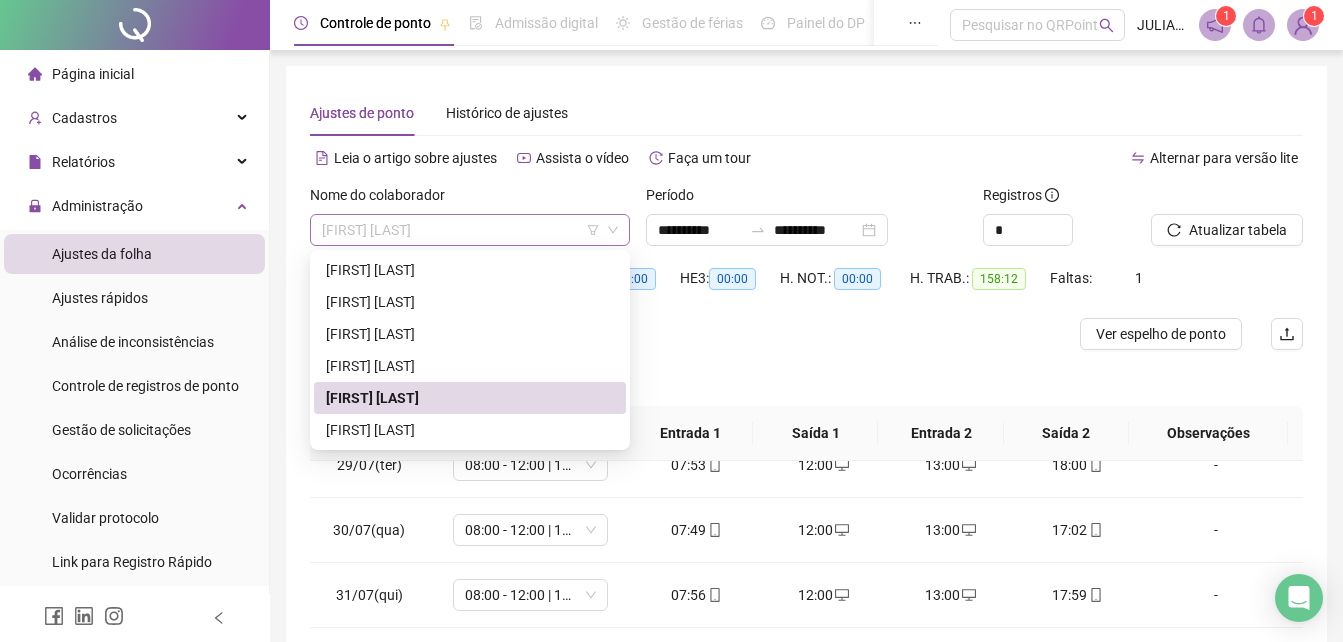 click on "[FIRST] [LAST]" at bounding box center [470, 230] 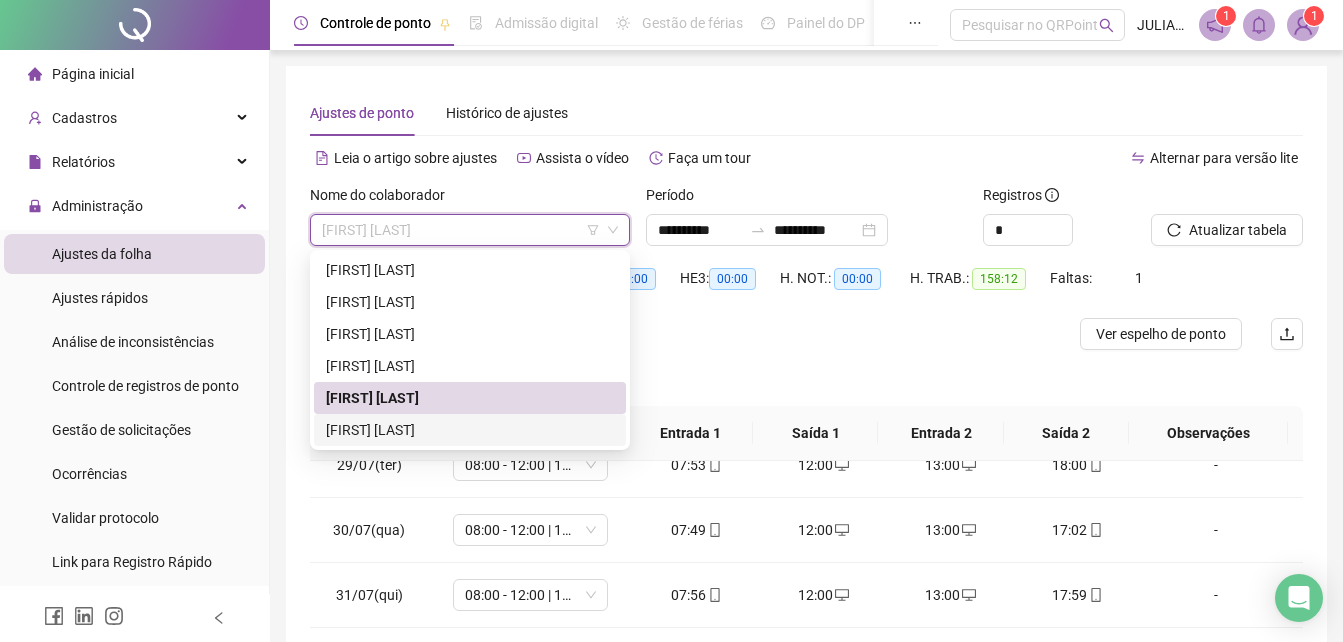 click on "[FIRST] [LAST]" at bounding box center [470, 430] 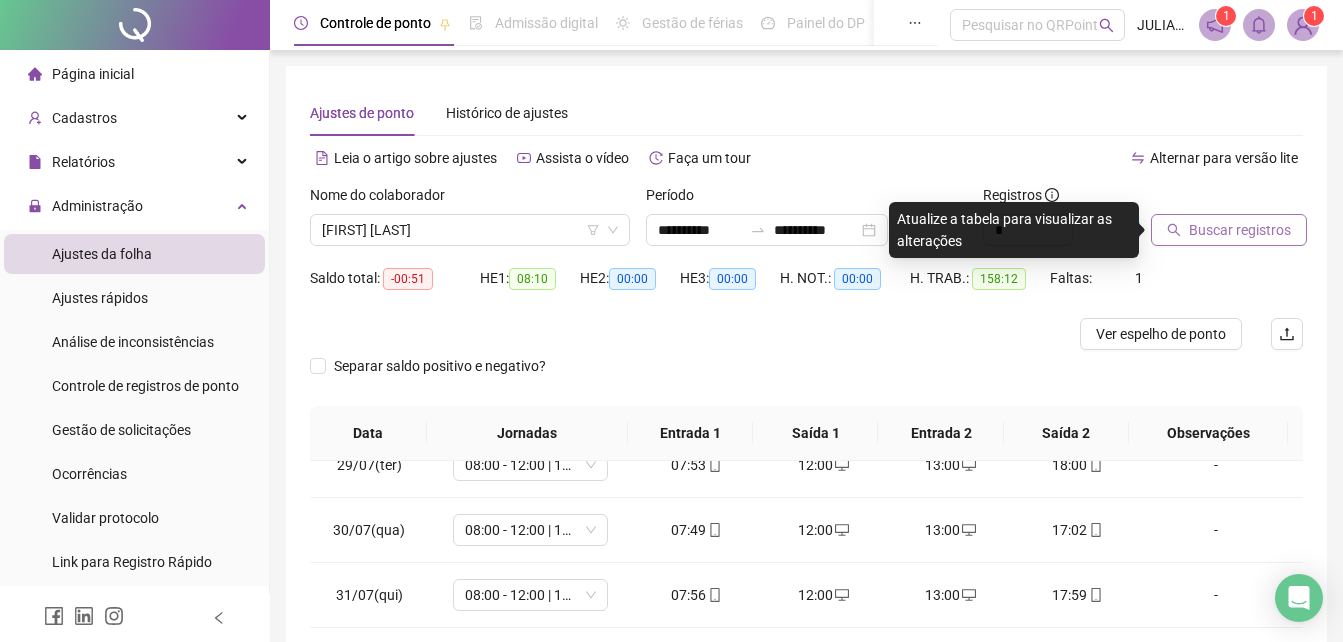 click on "Buscar registros" at bounding box center [1240, 230] 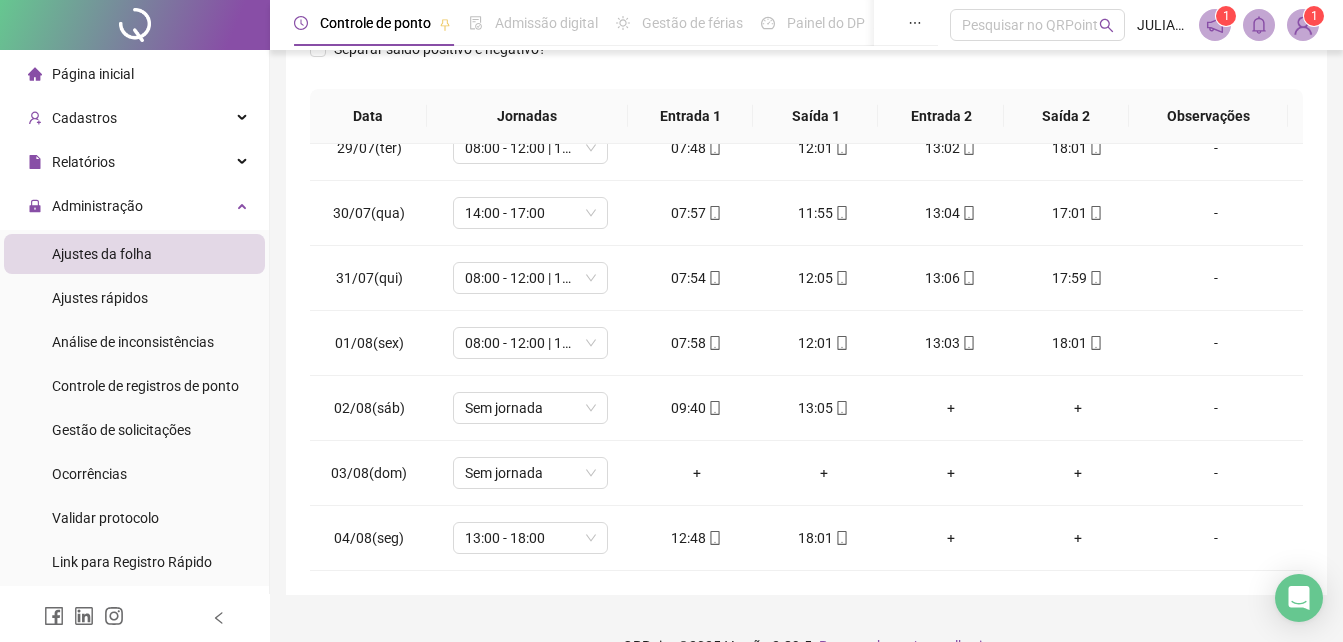 scroll, scrollTop: 380, scrollLeft: 0, axis: vertical 